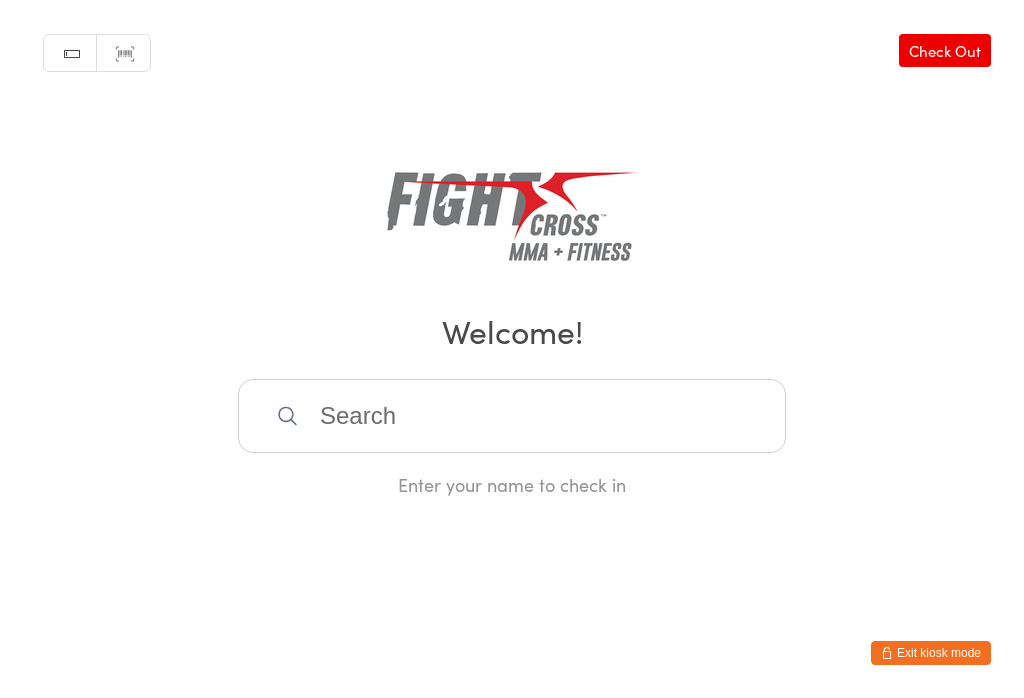 scroll, scrollTop: 387, scrollLeft: 0, axis: vertical 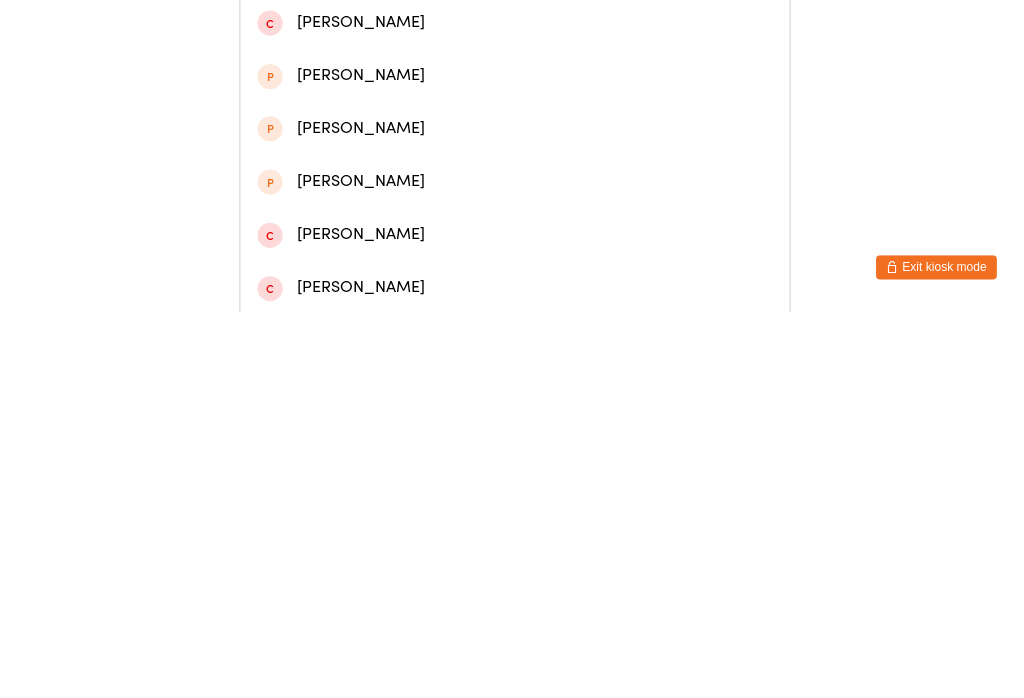 type on "Ben" 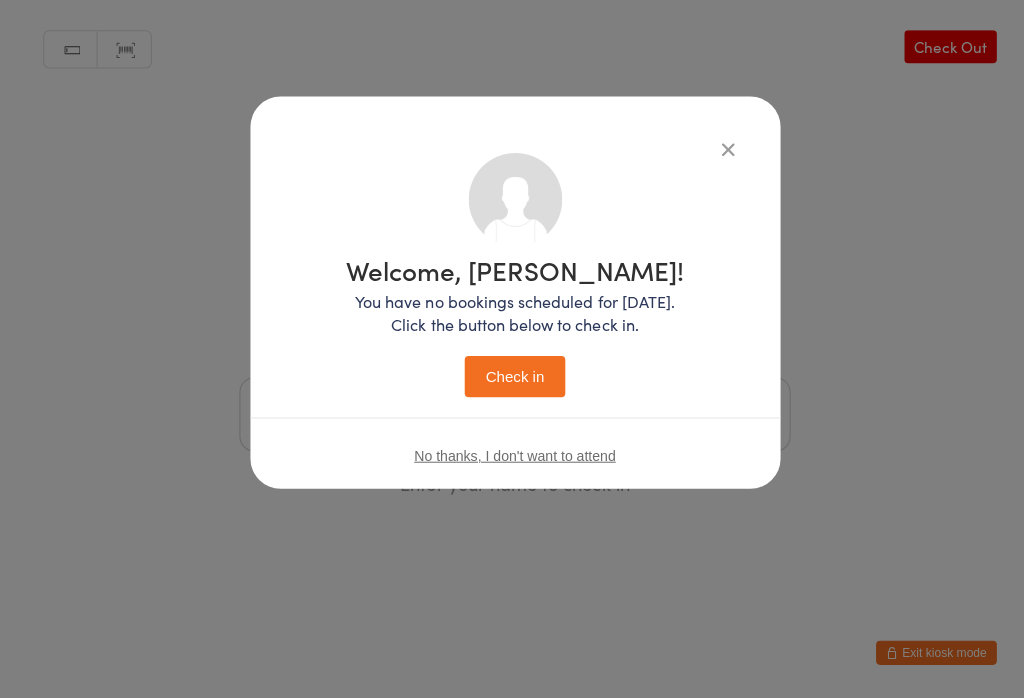 click on "Check in" at bounding box center (512, 378) 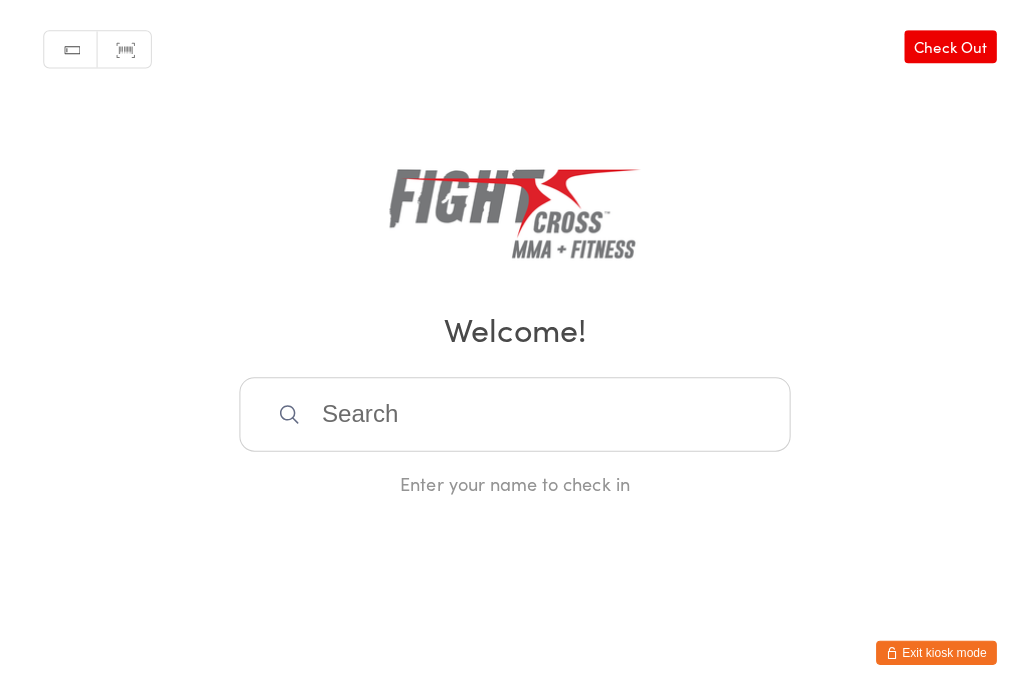 click at bounding box center (512, 416) 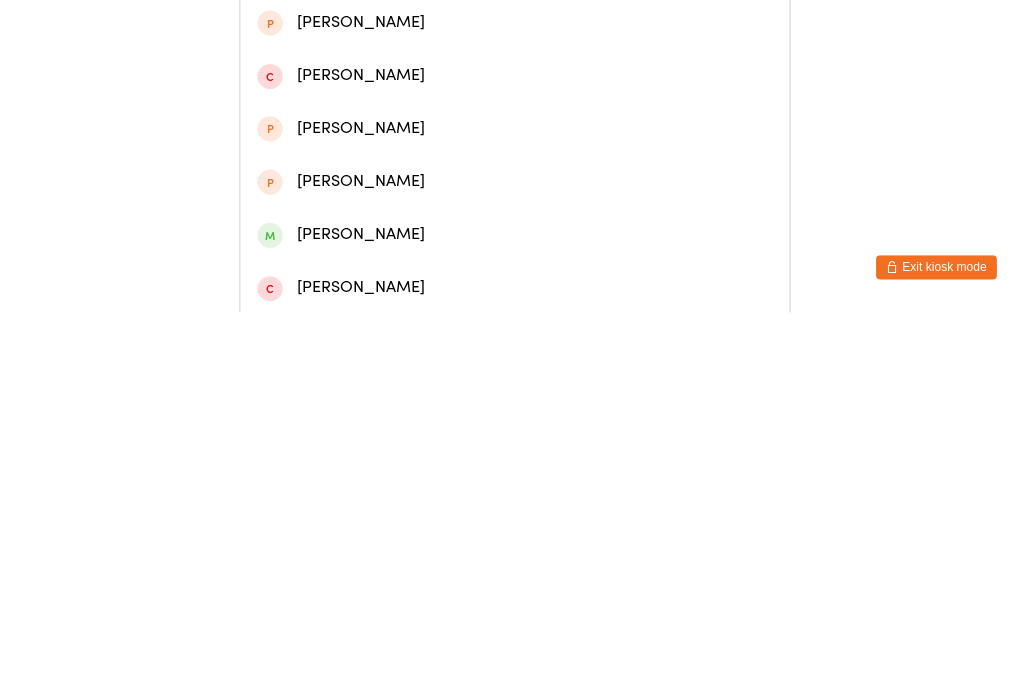 type on "Angus" 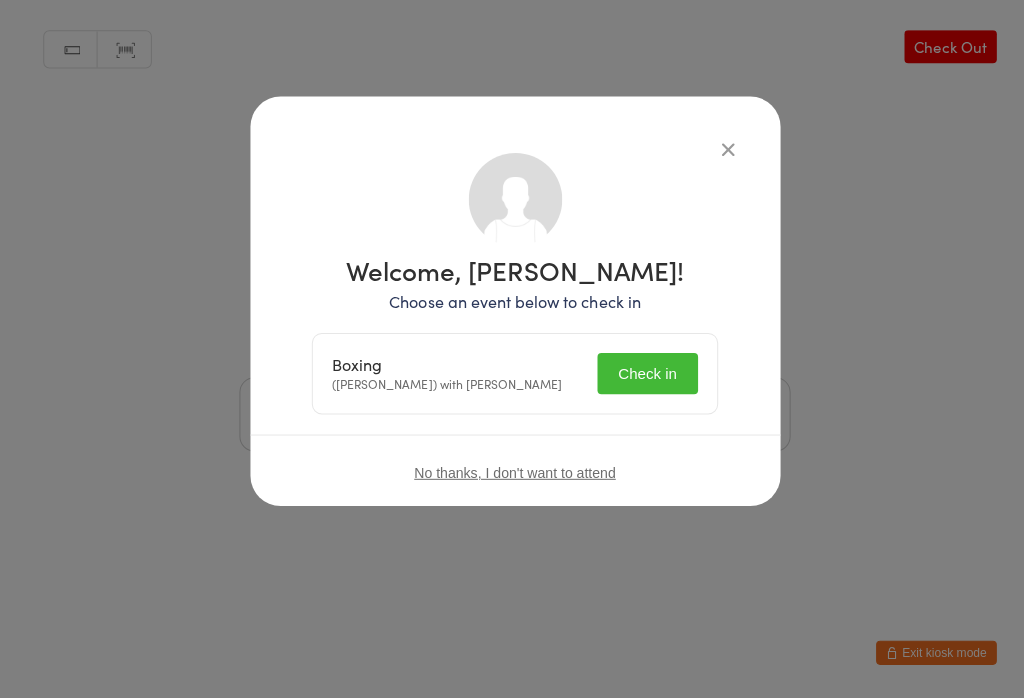 click on "Check in" at bounding box center [644, 375] 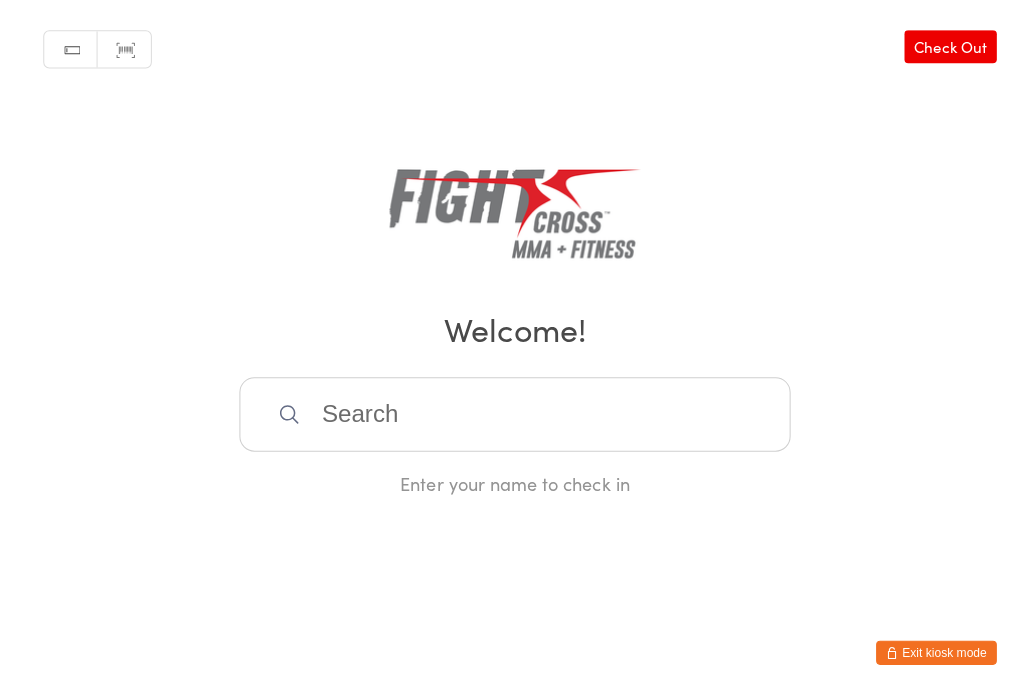 click at bounding box center [512, 416] 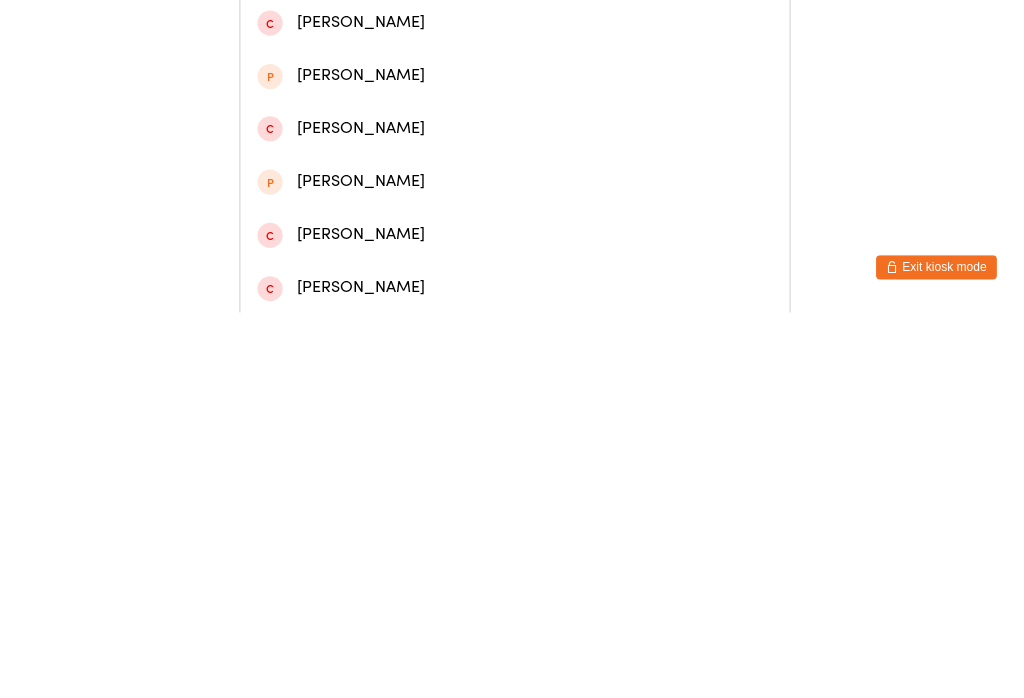 type on "Josh" 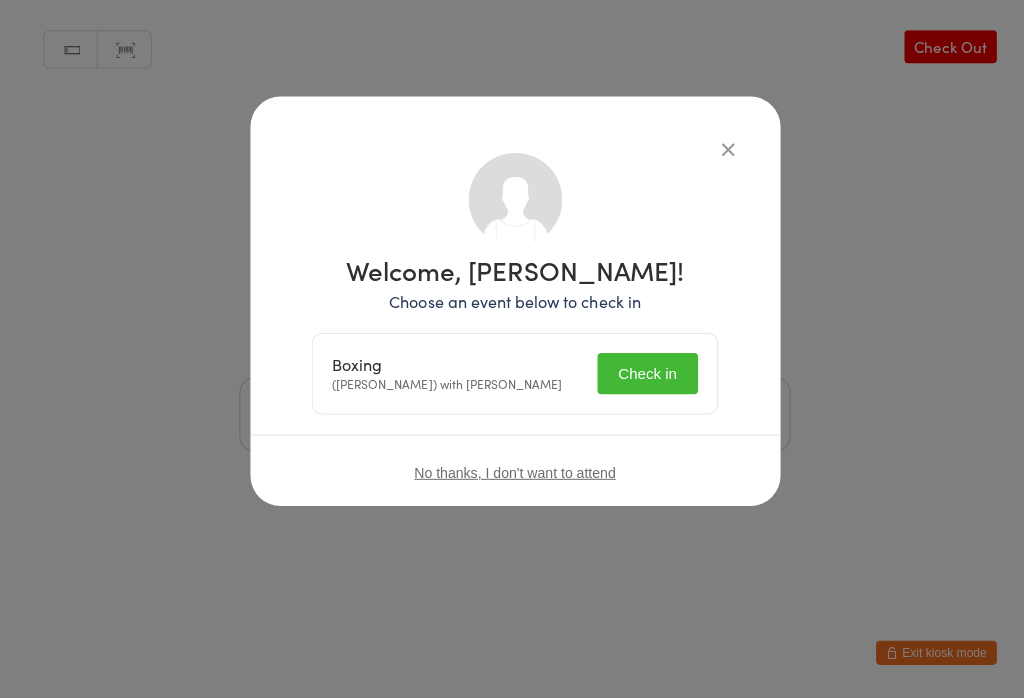 click on "Check in" at bounding box center [644, 375] 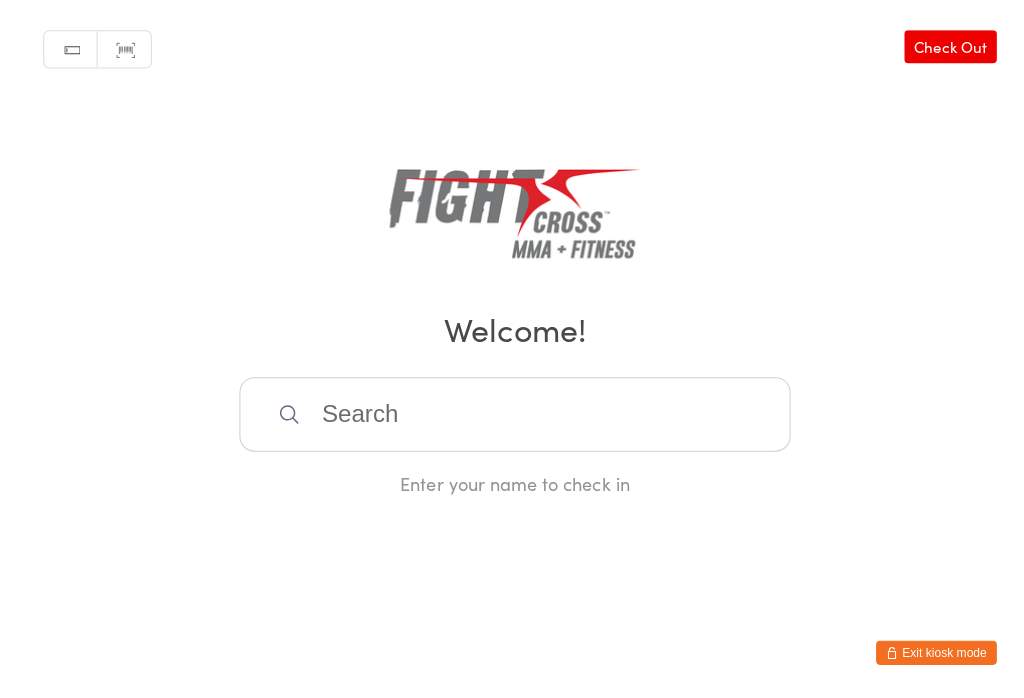 click at bounding box center [512, 416] 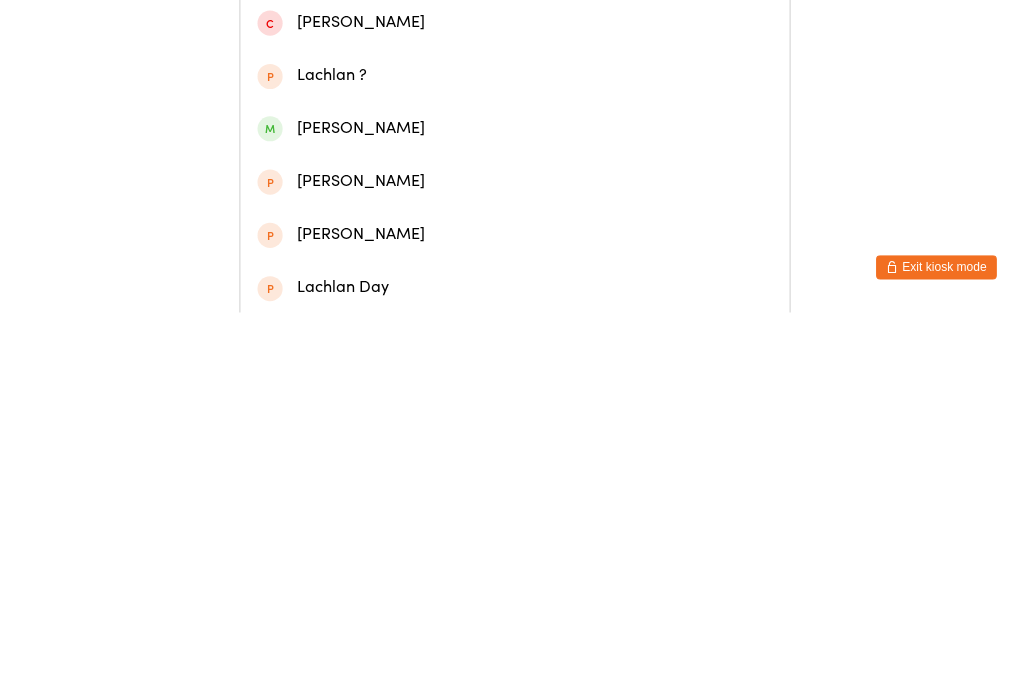 type on "lancaster" 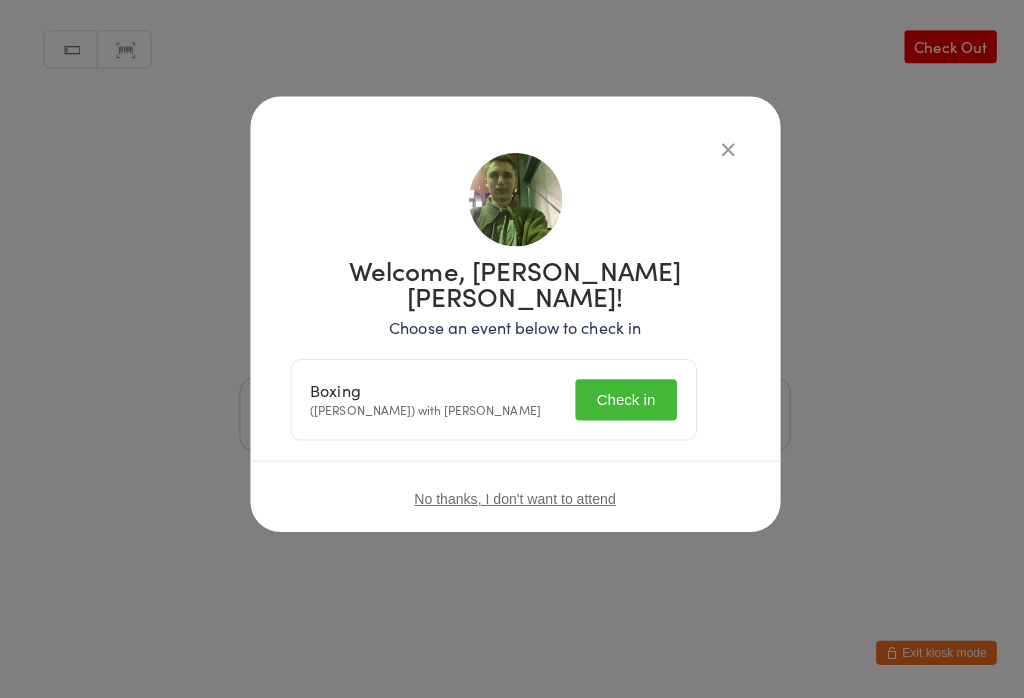 click on "Check in" at bounding box center (622, 401) 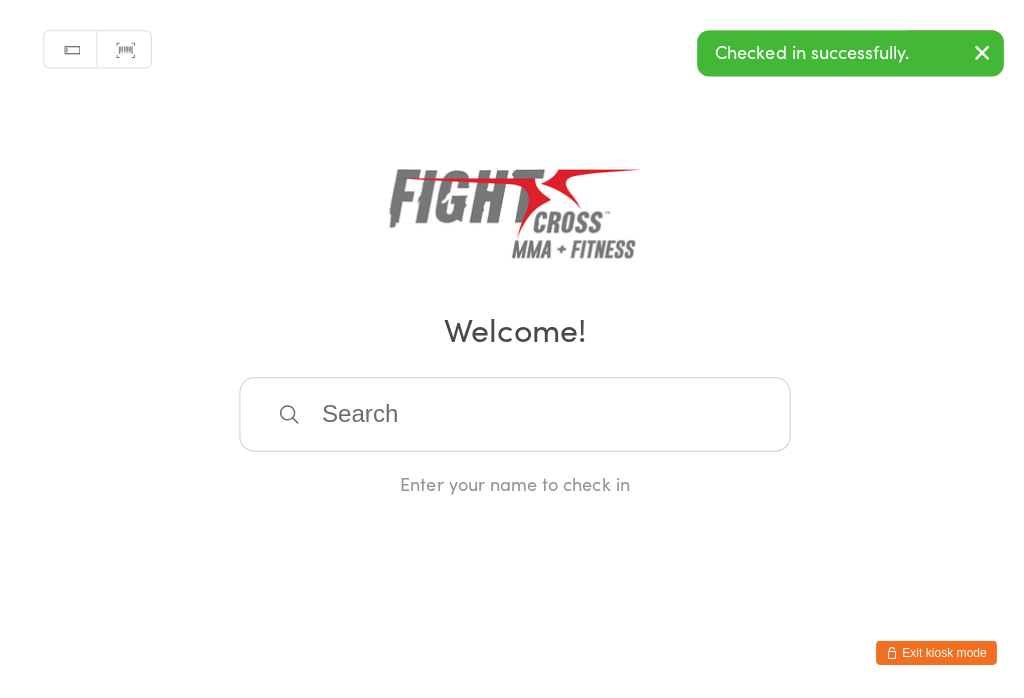 click on "Manual search Scanner input Check Out Welcome! Enter your name to check in" at bounding box center (512, 248) 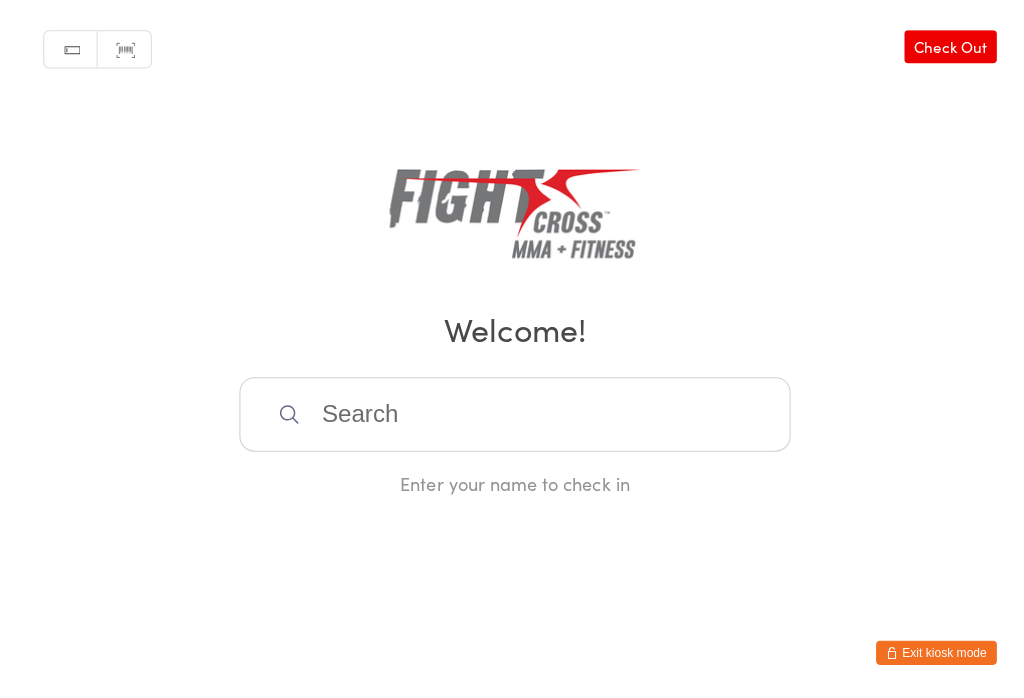 click at bounding box center (512, 416) 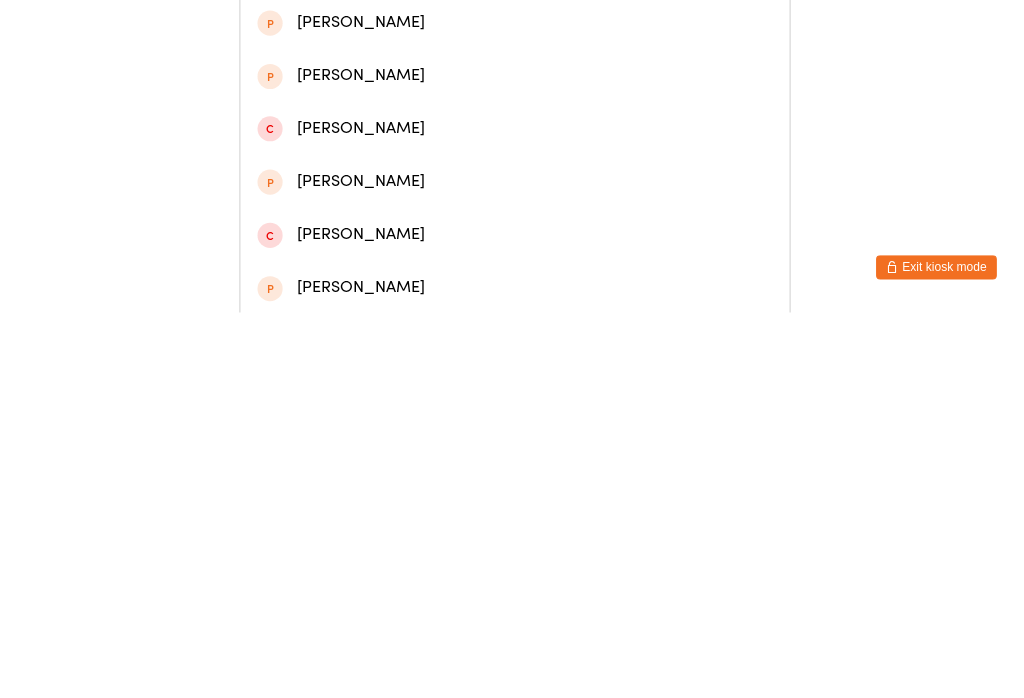 type on "Cam" 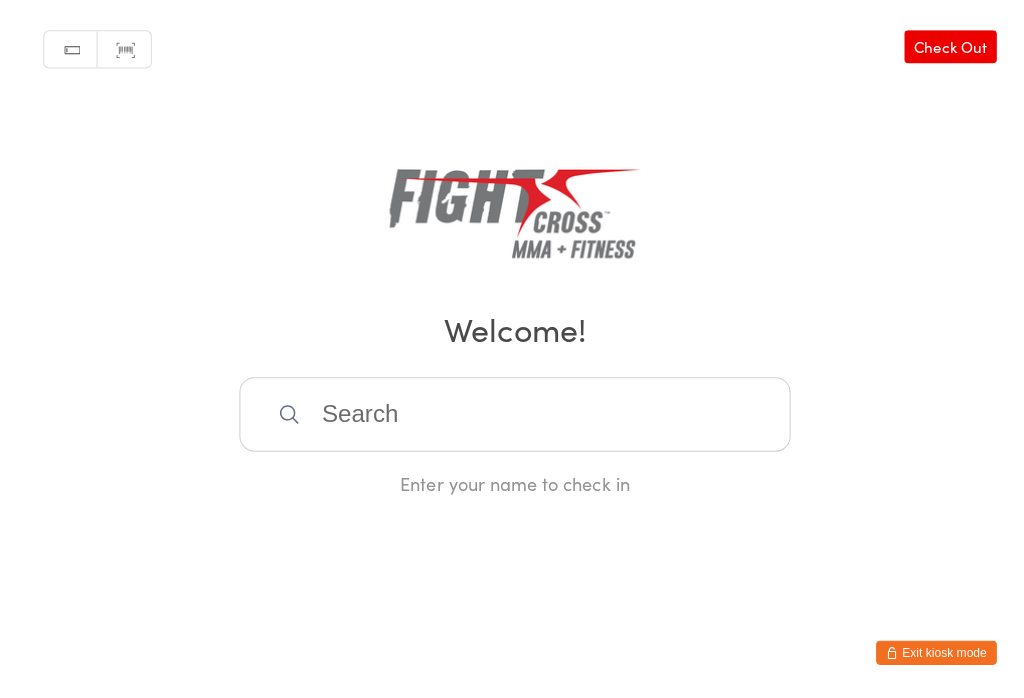 click at bounding box center (512, 416) 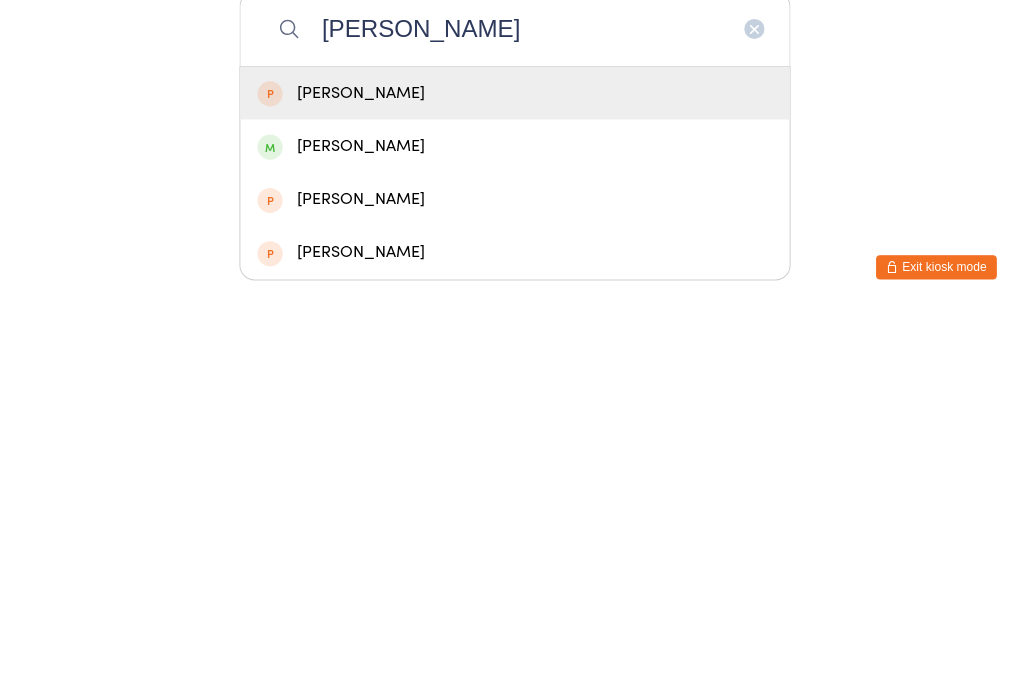 type on "[PERSON_NAME]" 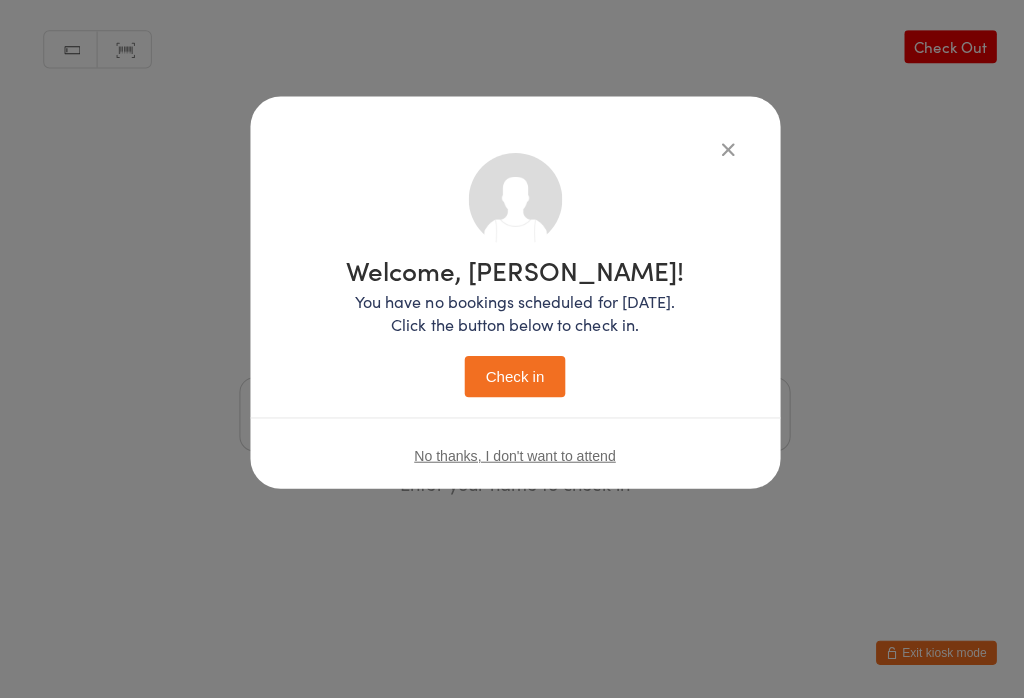 click at bounding box center (724, 152) 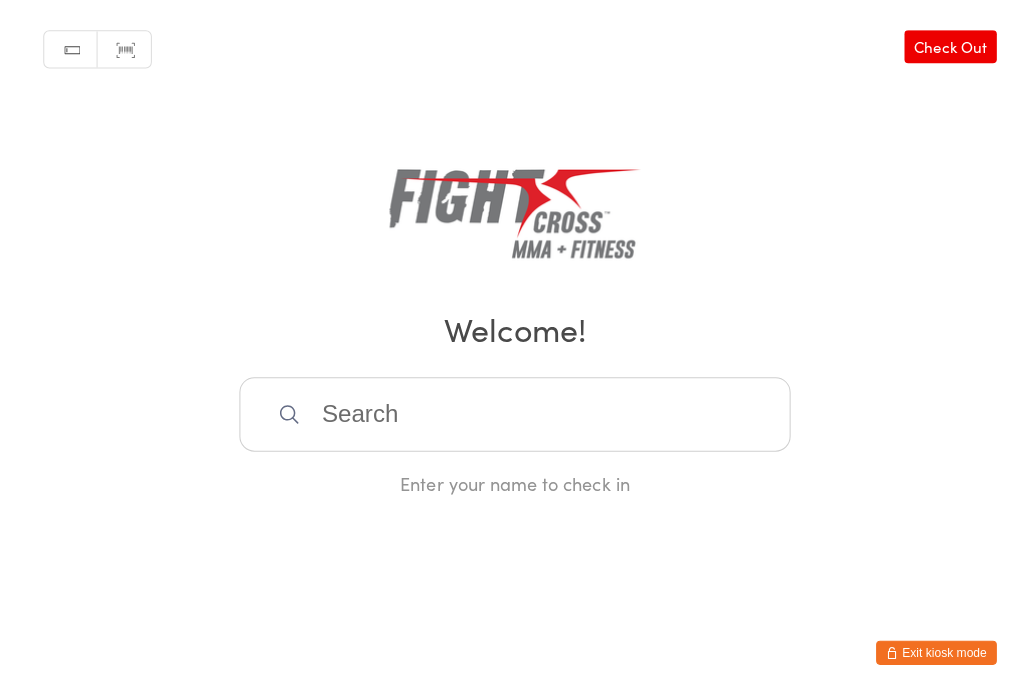 click on "Exit kiosk mode" at bounding box center [931, 653] 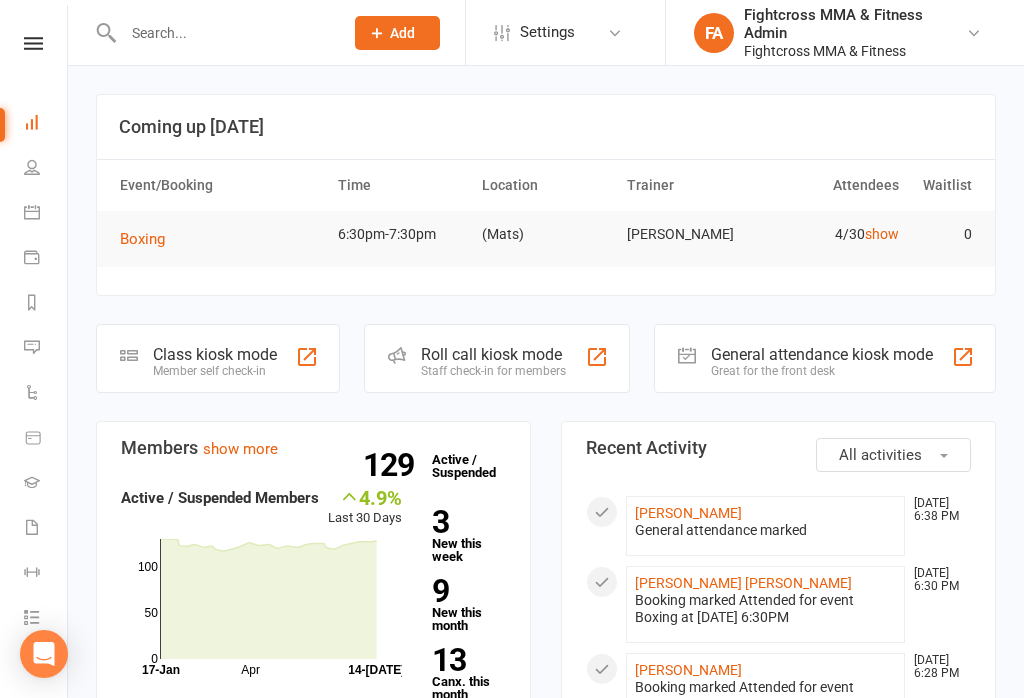 click at bounding box center (223, 33) 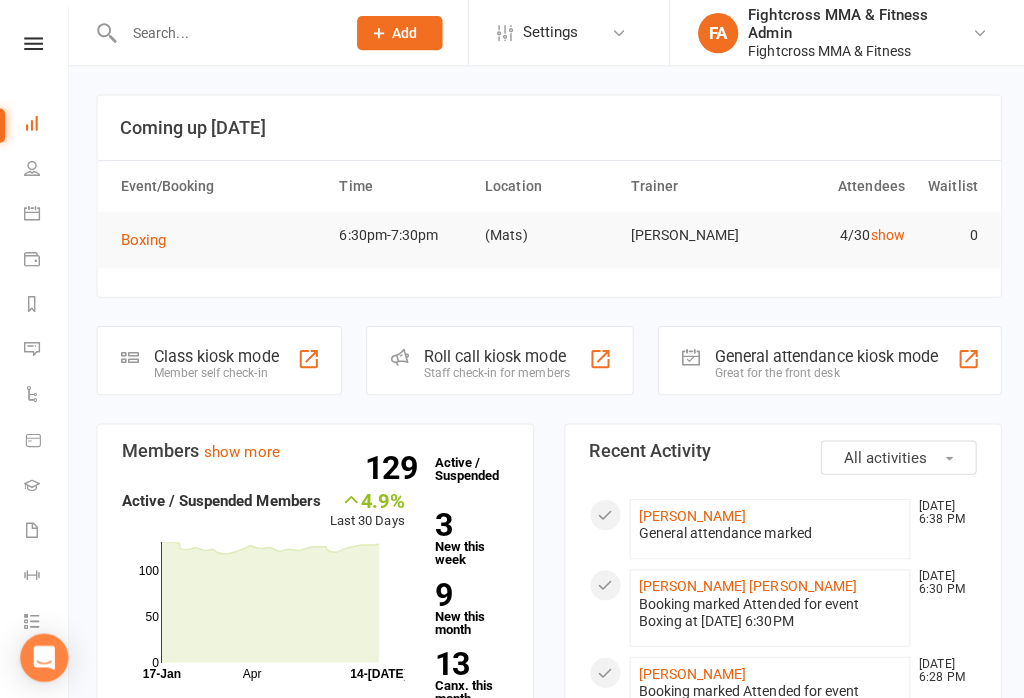 scroll, scrollTop: 0, scrollLeft: 0, axis: both 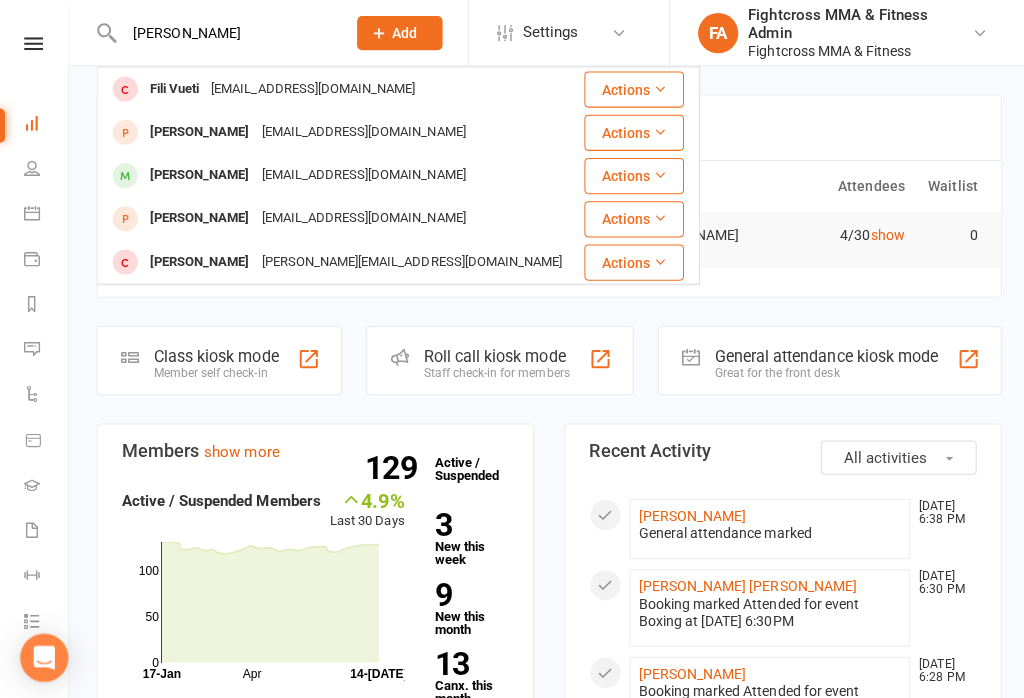 type on "[PERSON_NAME]" 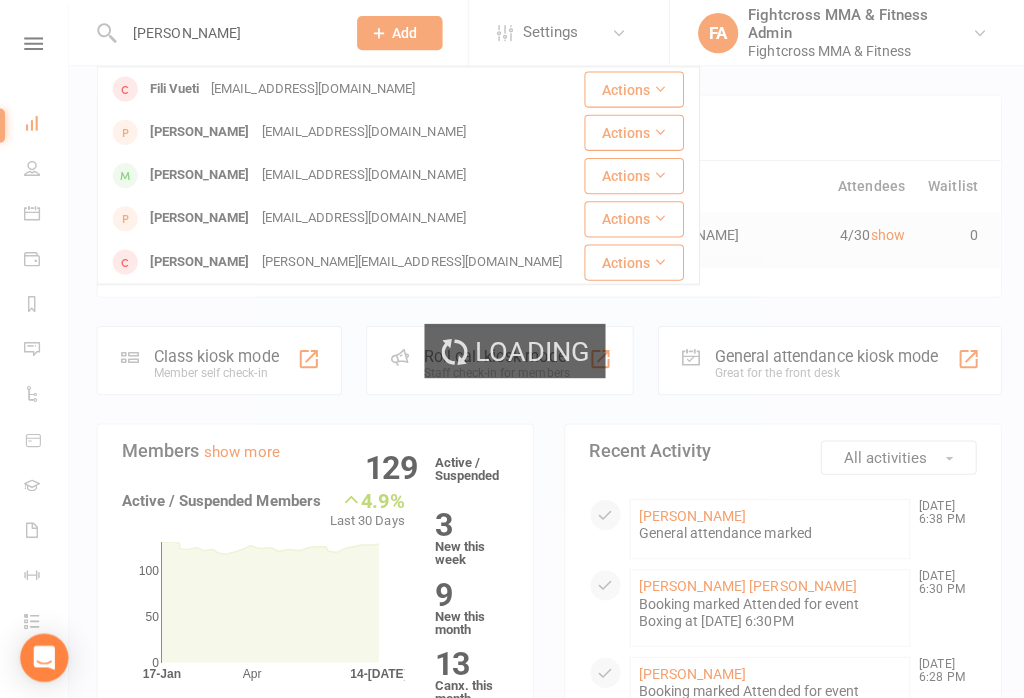 type 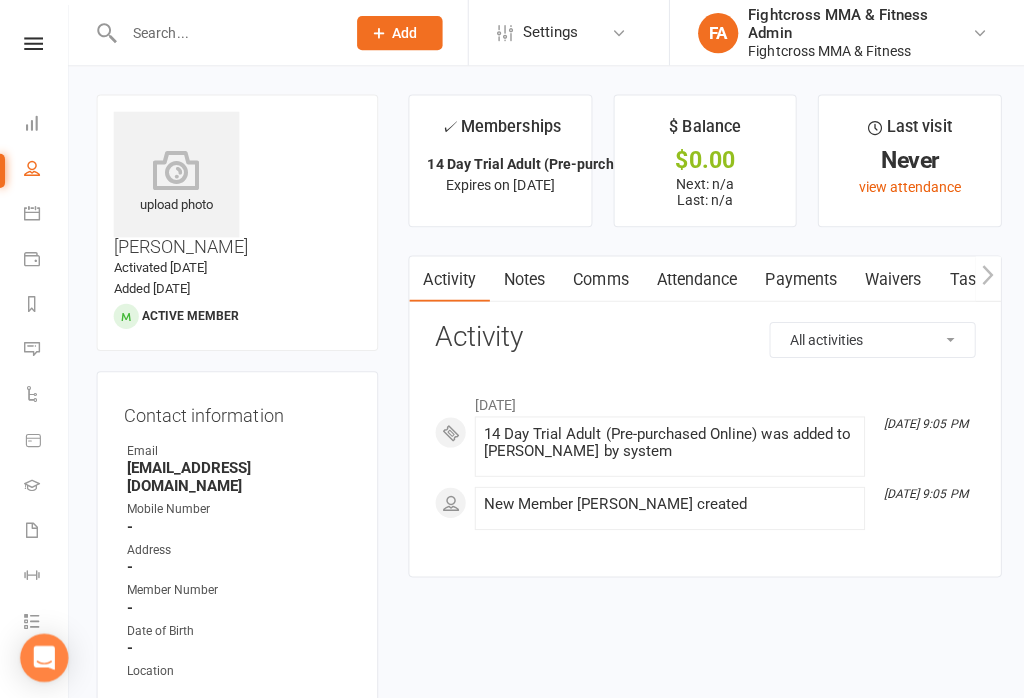 click on "Waivers" at bounding box center (888, 278) 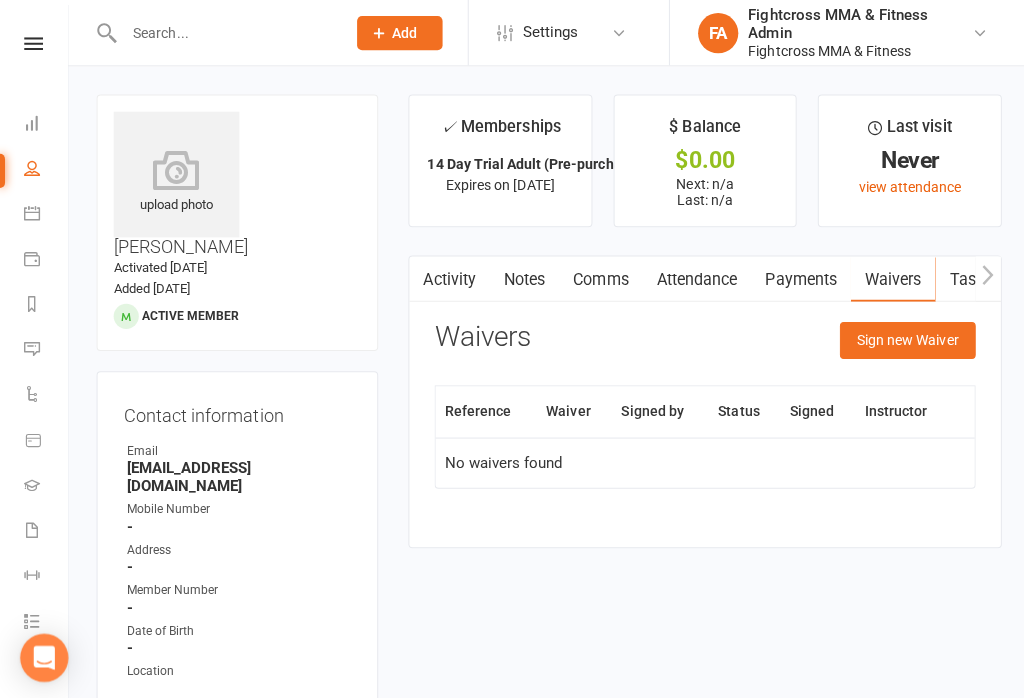 click on "Sign new Waiver" at bounding box center [902, 338] 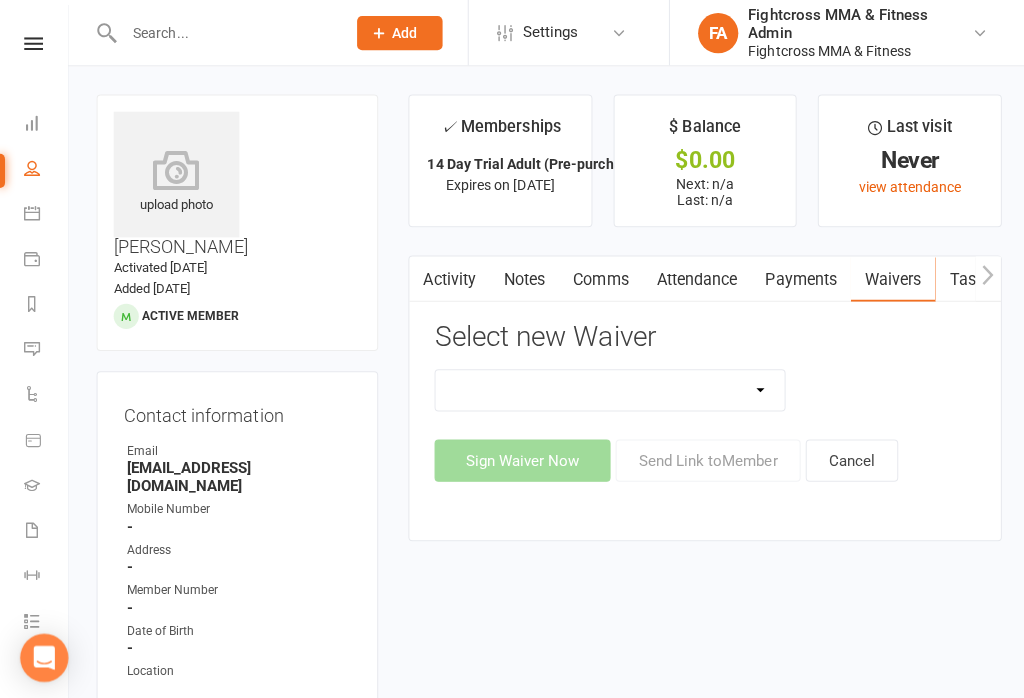 click on "10 Class Pass Membership Waiver 14 Day Trial Membership Waiver 14 Day Trial (Only $14) waiver 3 Month Upfront Waiver Casual Class Waiver Free 3 Class Pass Waiver Free Gym 2.0 Gold Membership Waiver Kids 2 Week Trial Waiver Kids Weekly Membership Waiver Private Lesson Waiver Silver Membership Waiver Teens Membership No contract Waiver YJD Membership" at bounding box center (606, 388) 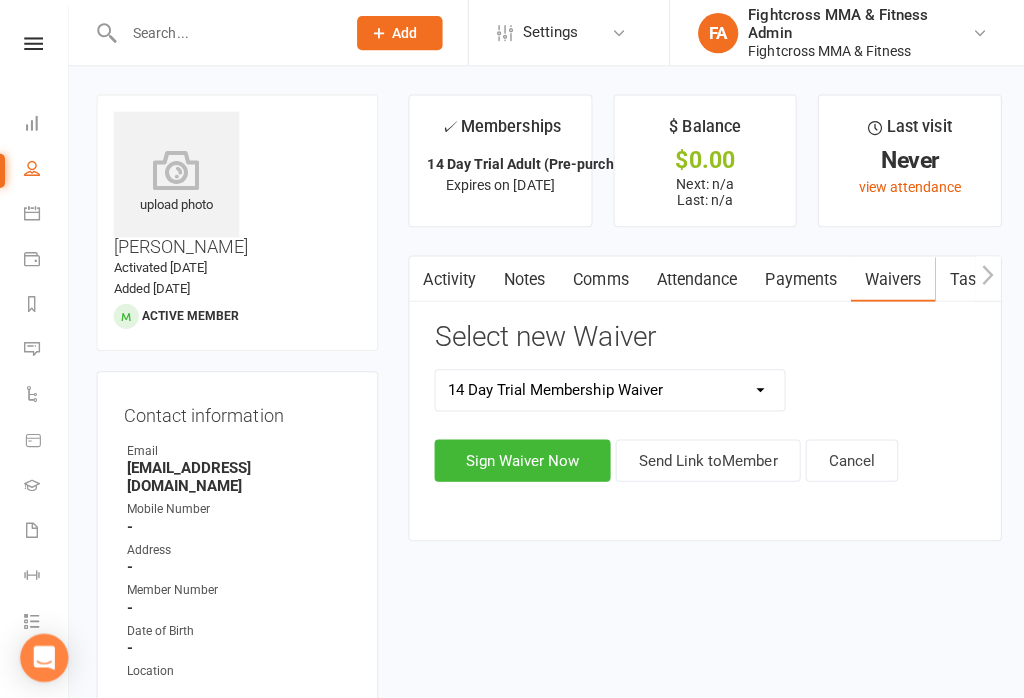 click on "Sign Waiver Now" at bounding box center [519, 458] 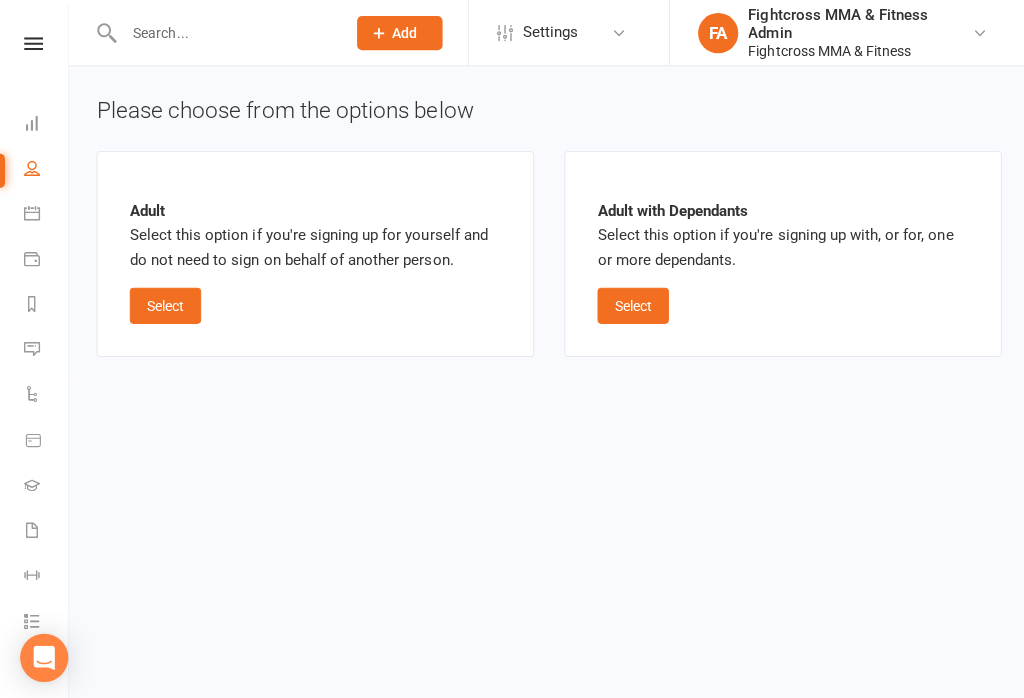 click on "Select" at bounding box center [164, 304] 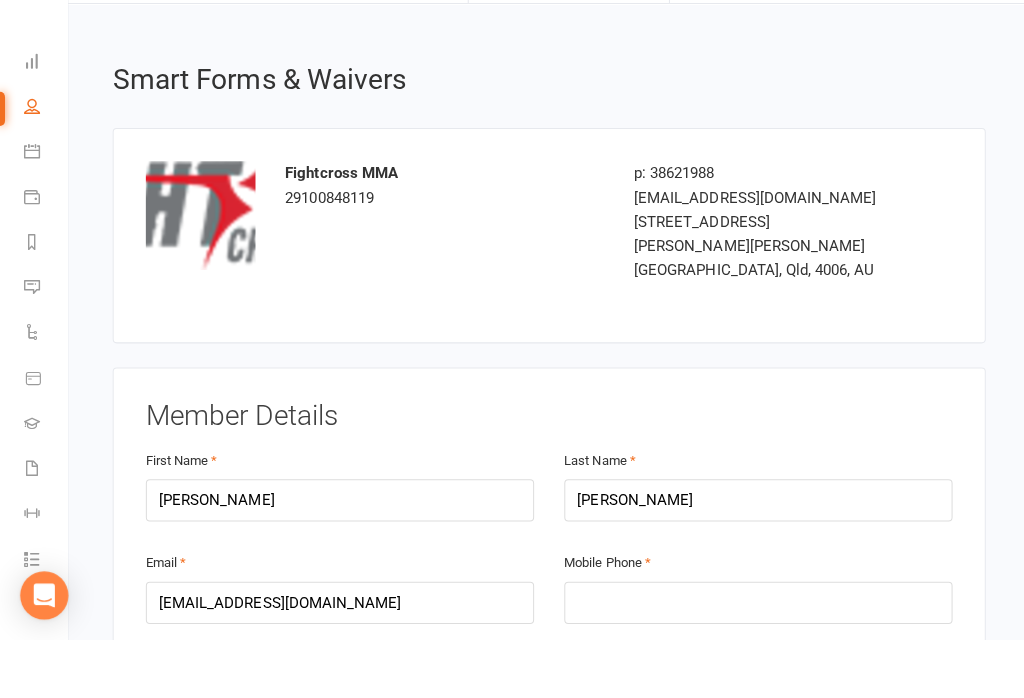 scroll, scrollTop: 115, scrollLeft: 0, axis: vertical 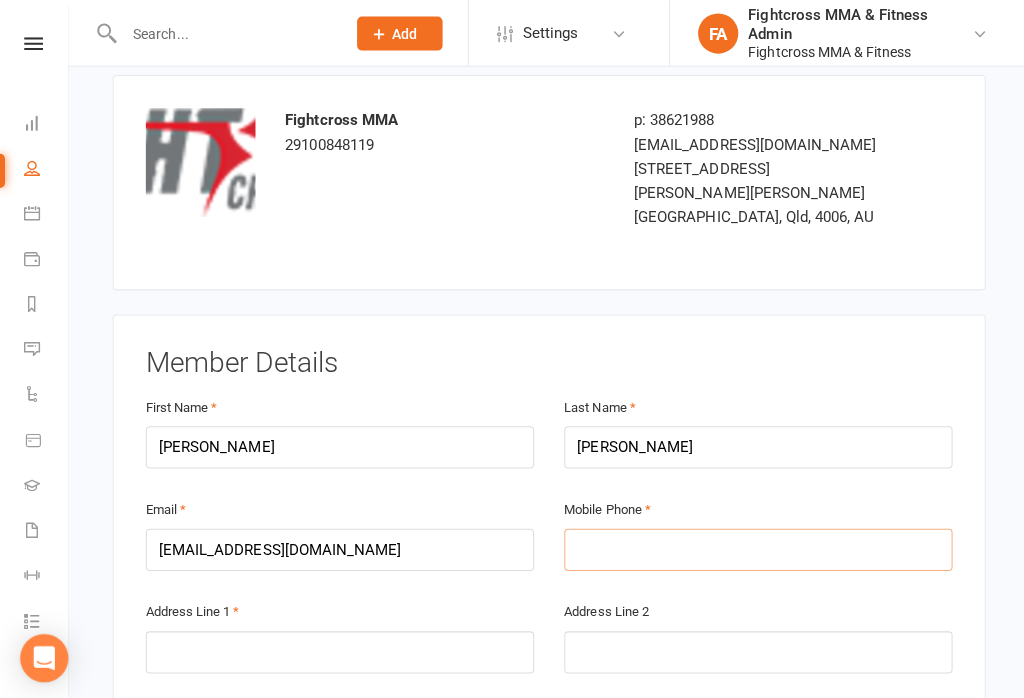 click at bounding box center (754, 546) 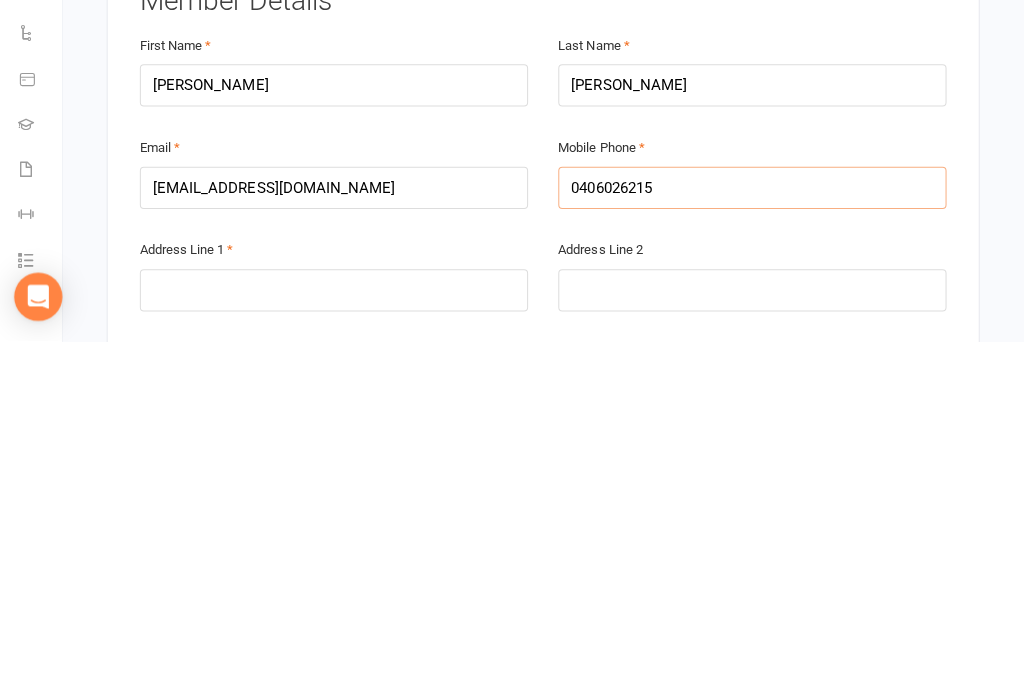 type on "0406026215" 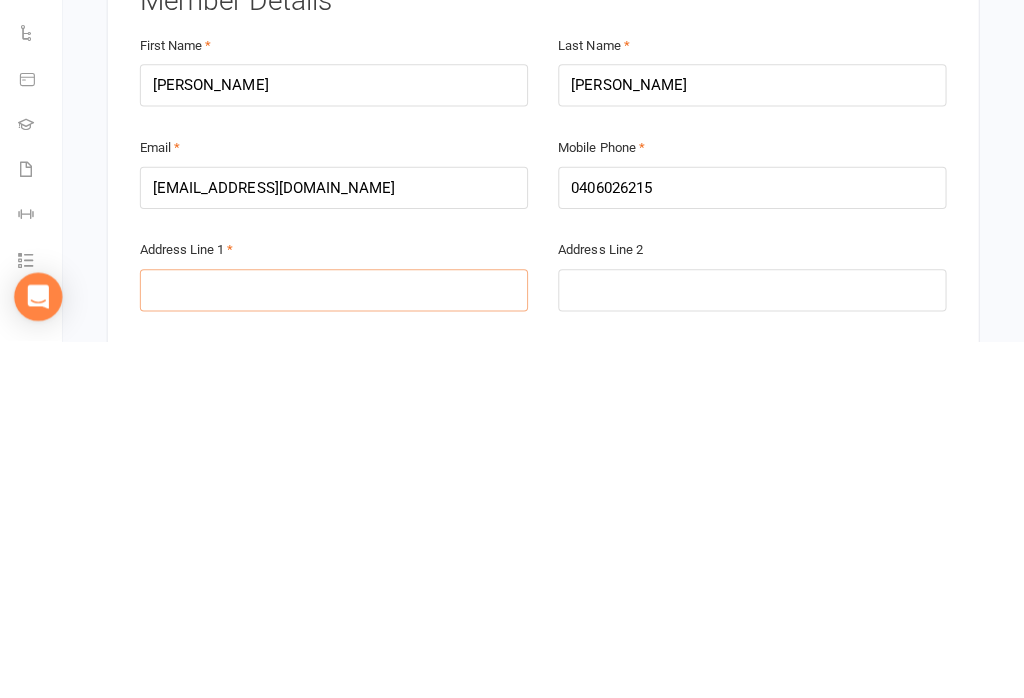 click at bounding box center (338, 648) 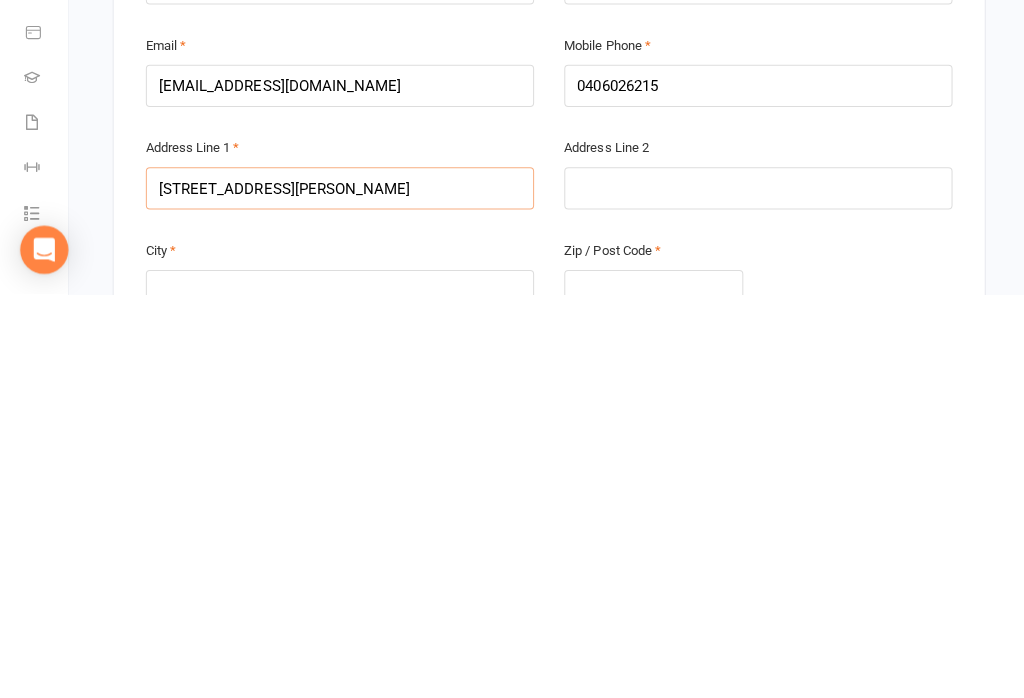 type on "[STREET_ADDRESS][PERSON_NAME]" 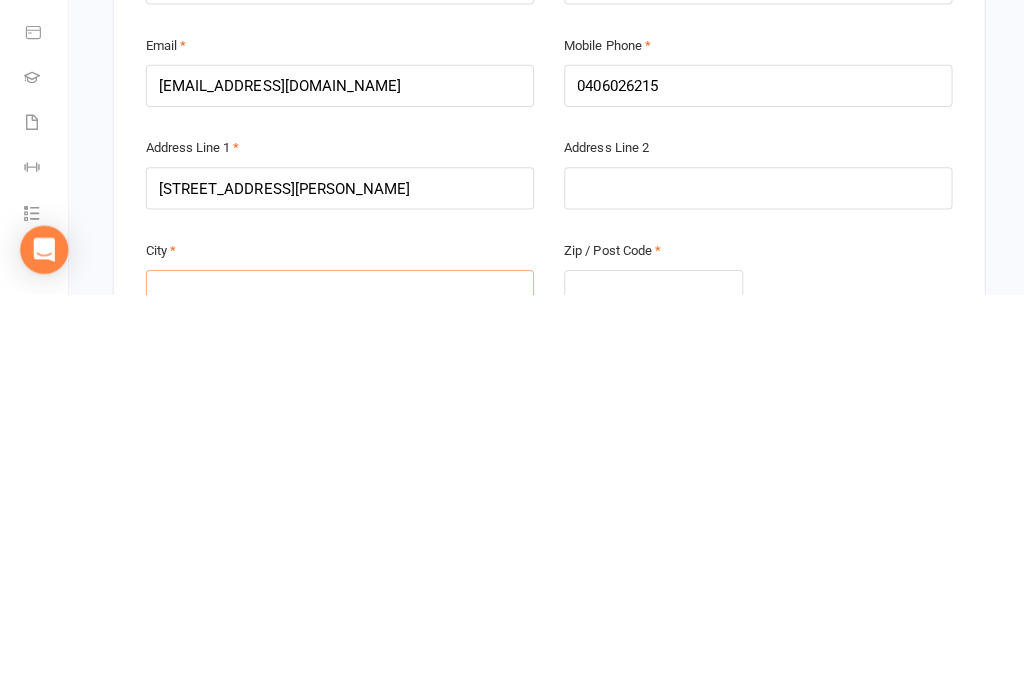 click at bounding box center (338, 695) 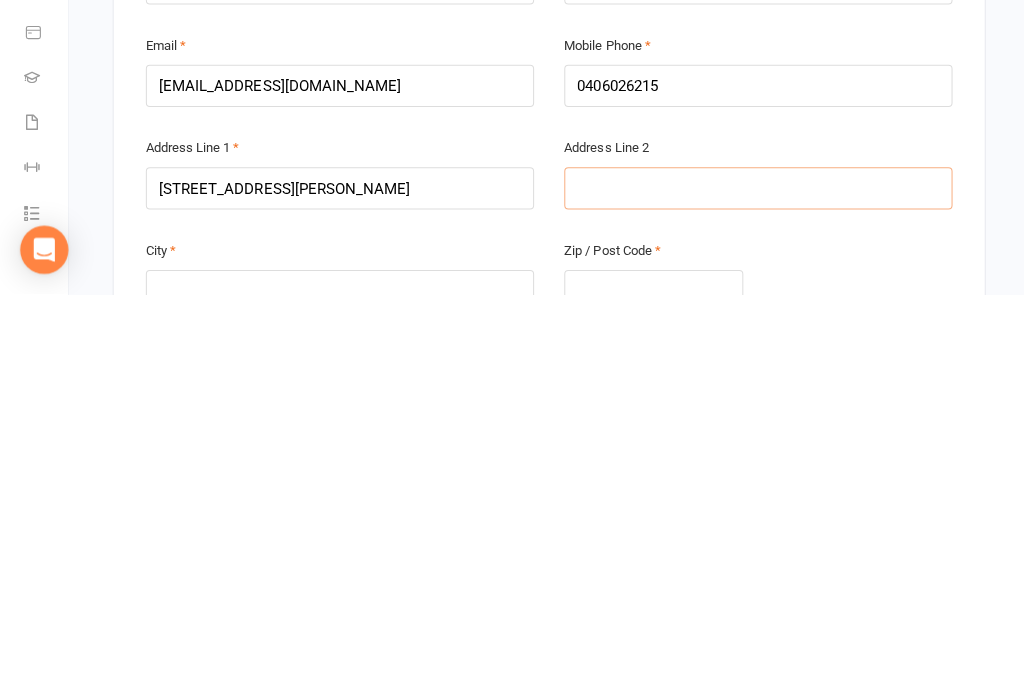 click at bounding box center (754, 593) 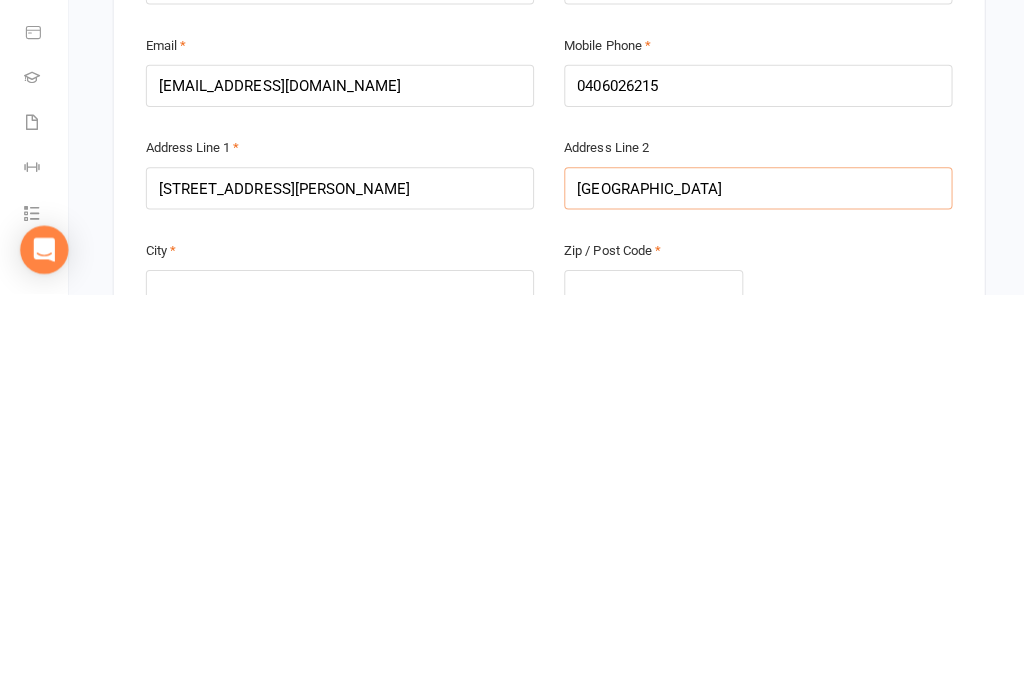 type on "[GEOGRAPHIC_DATA]" 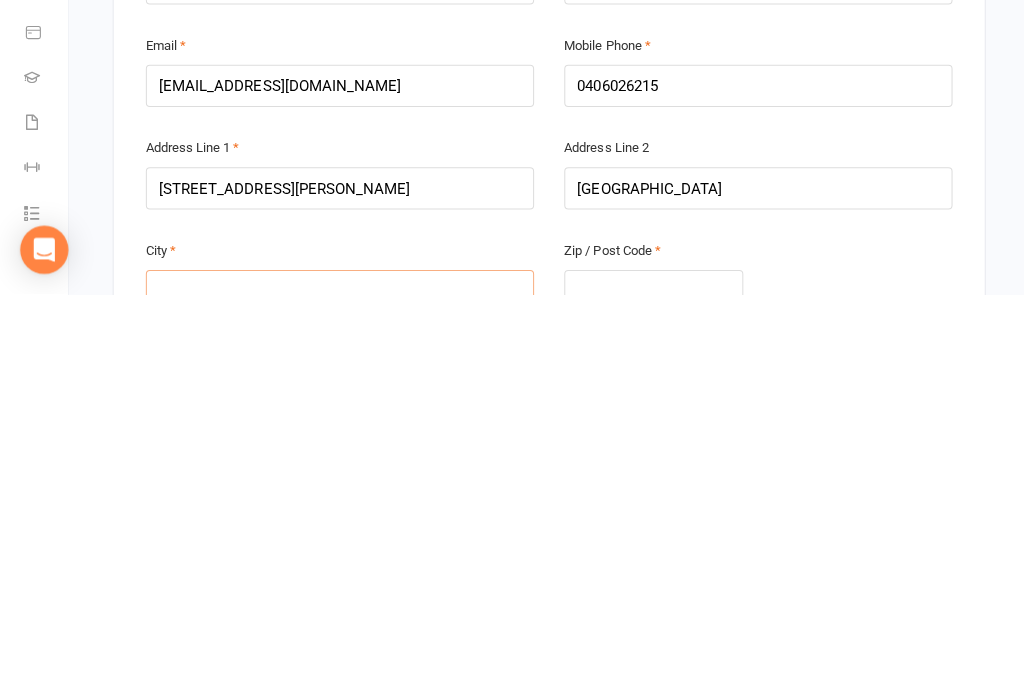 click at bounding box center (338, 695) 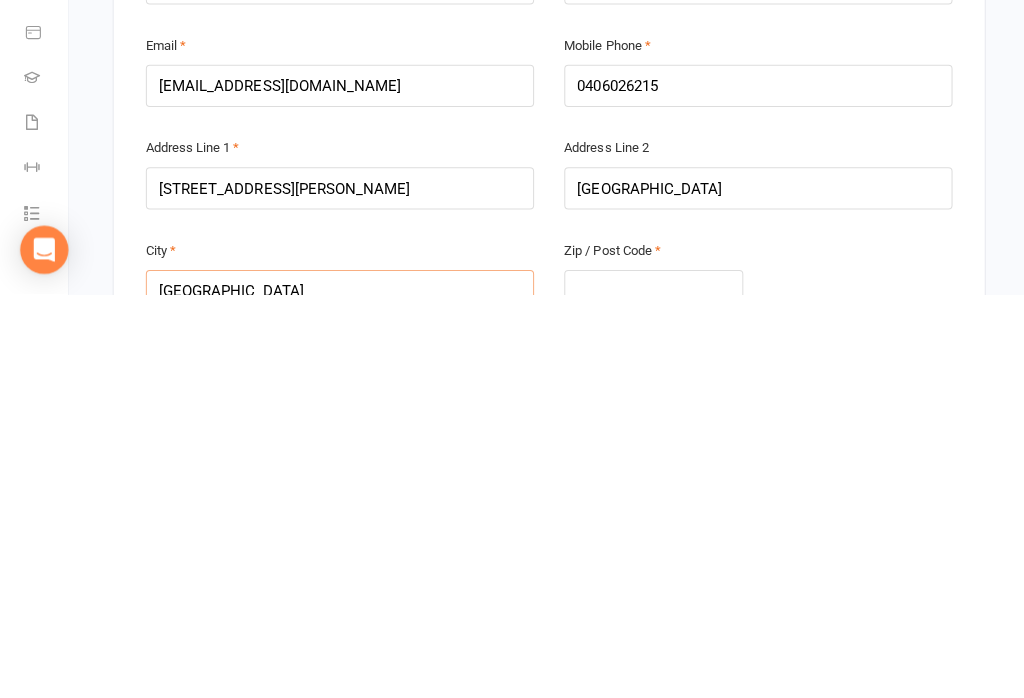 type on "[GEOGRAPHIC_DATA]" 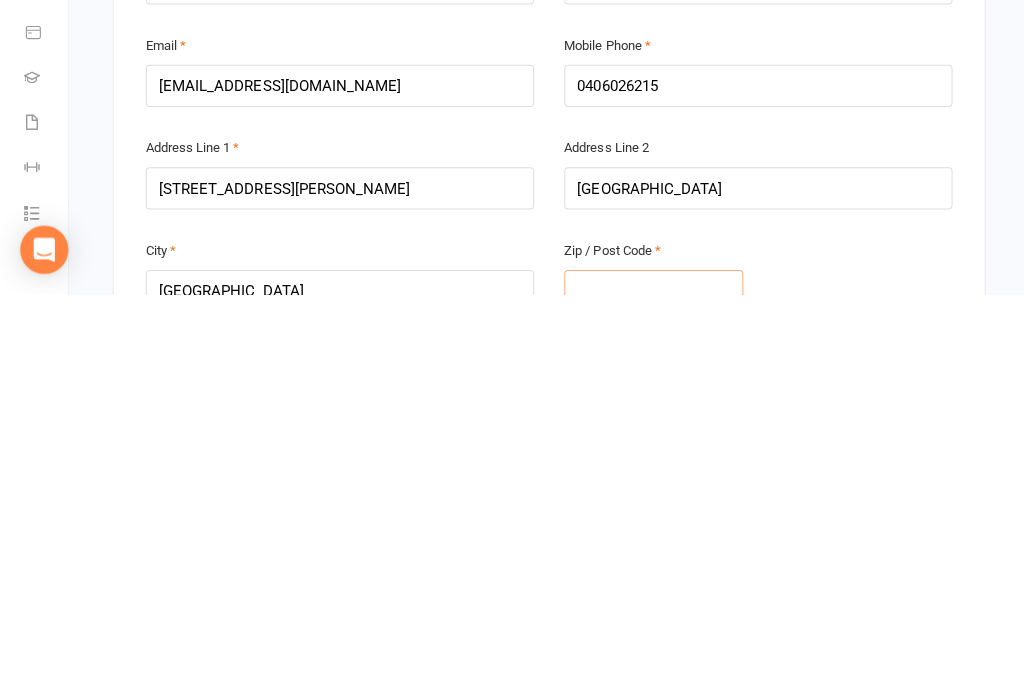 click at bounding box center (650, 695) 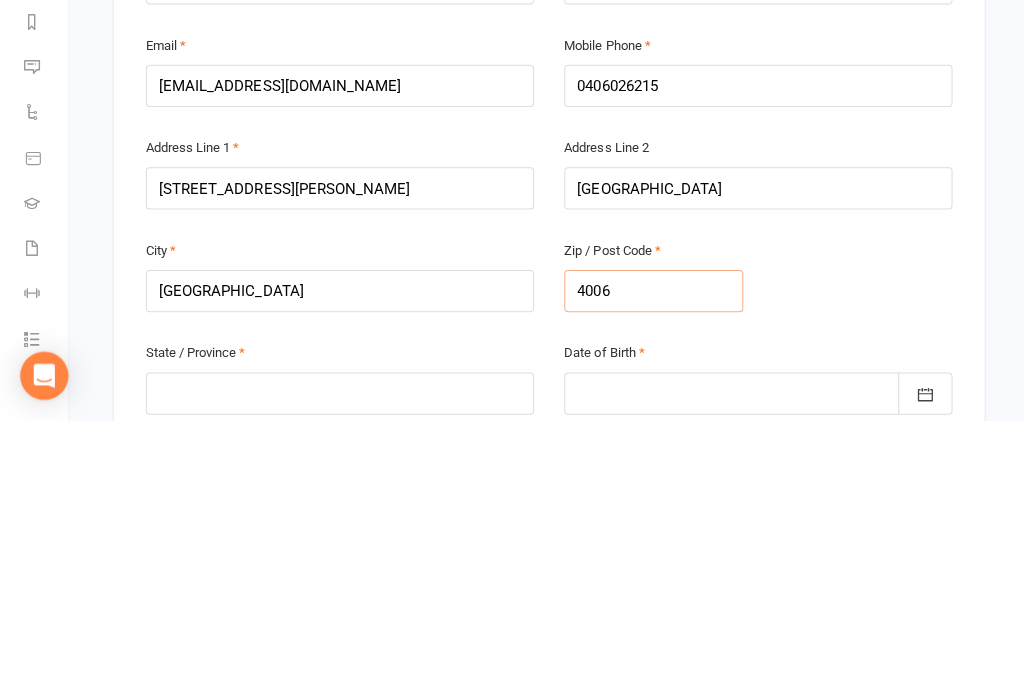 scroll, scrollTop: 296, scrollLeft: 0, axis: vertical 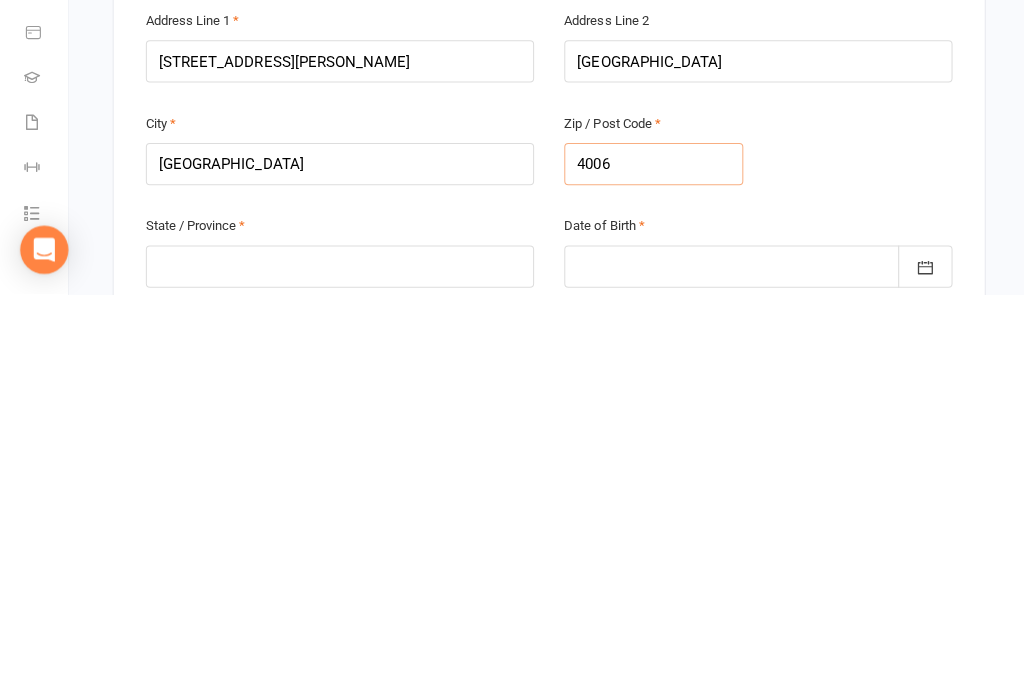 type on "4006" 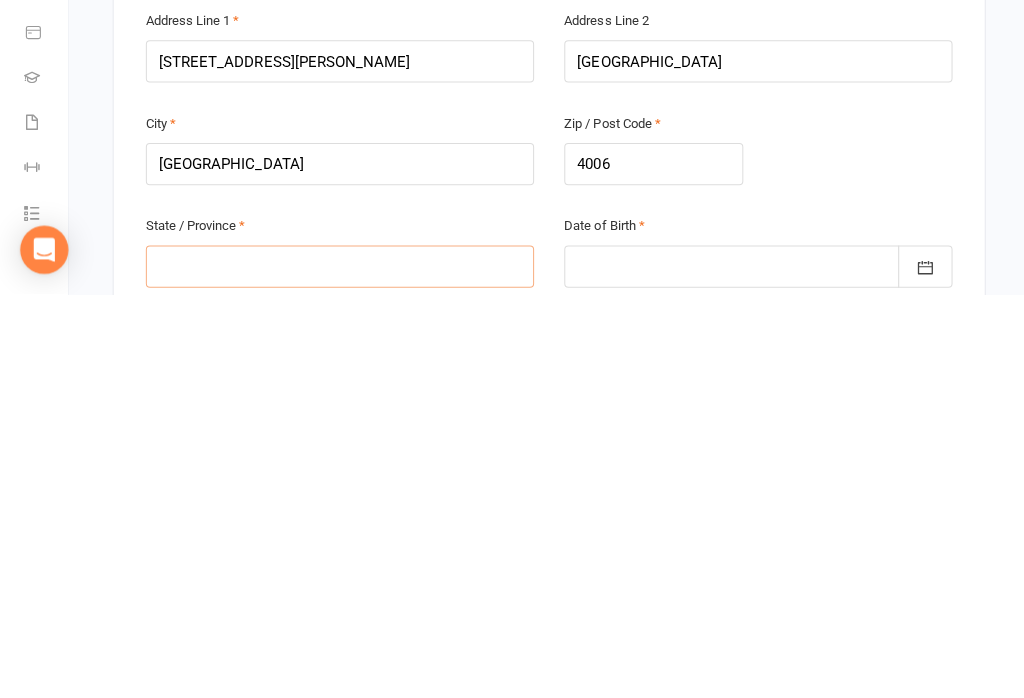 click at bounding box center [338, 671] 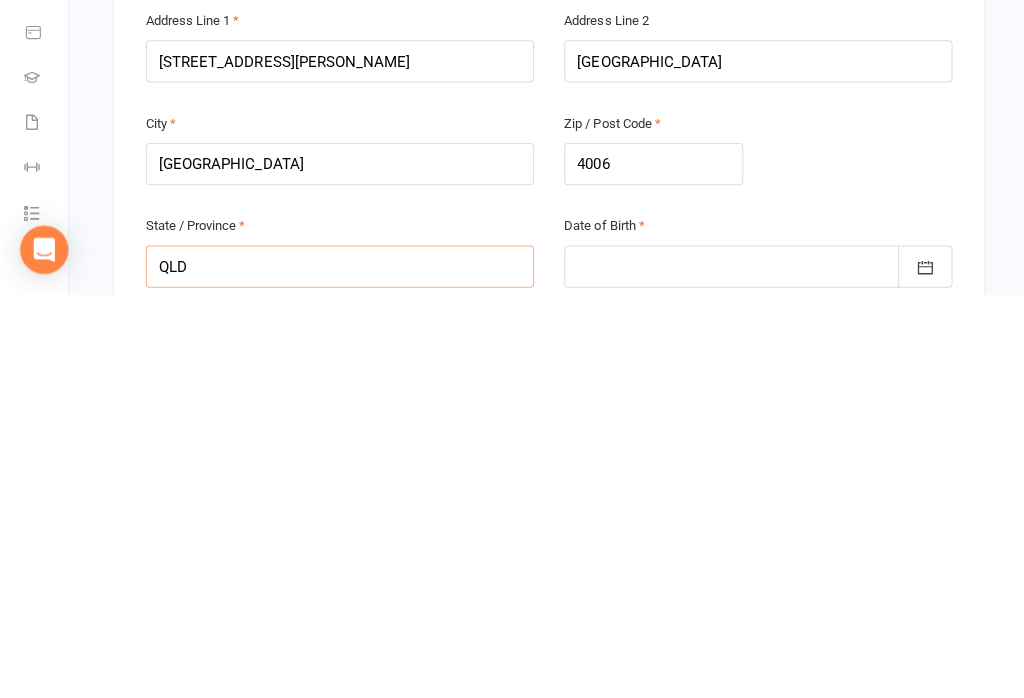 type on "QLD" 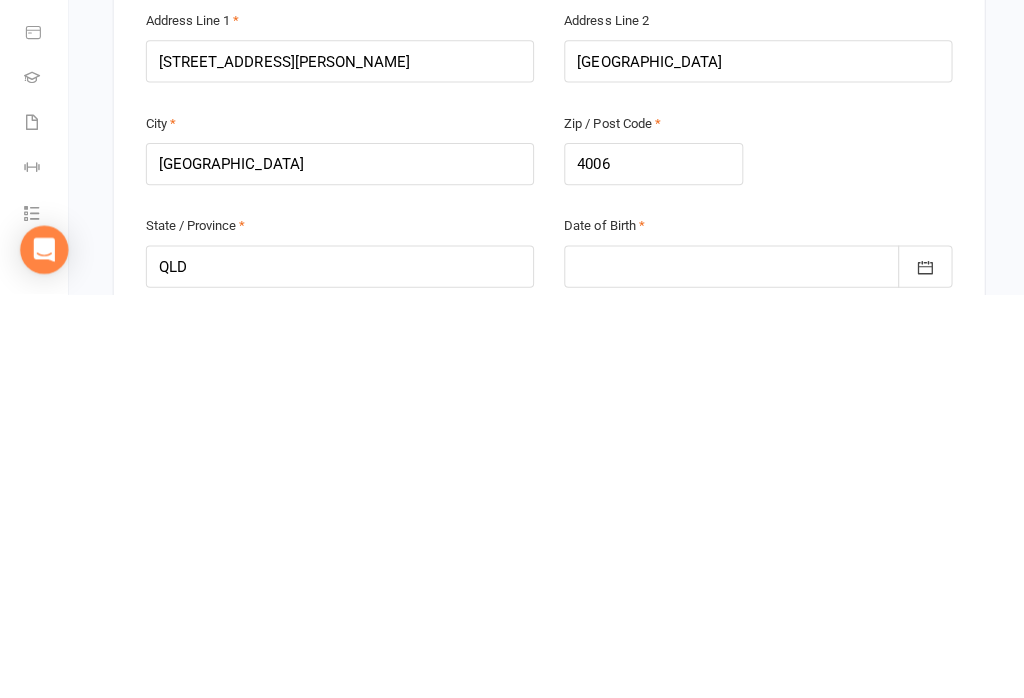 click at bounding box center (754, 671) 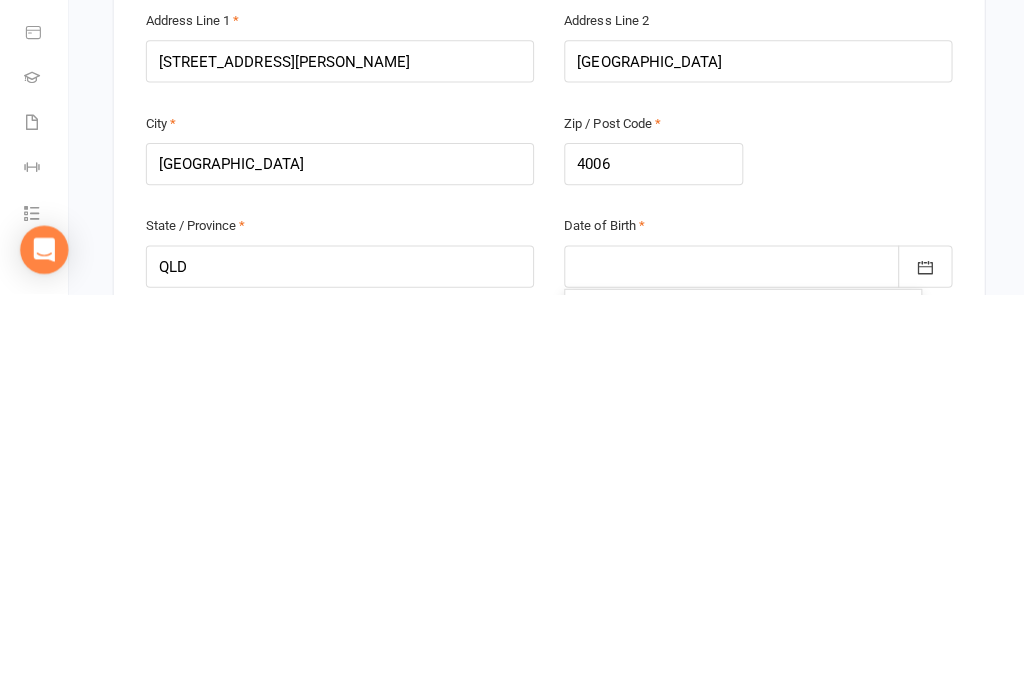 scroll, scrollTop: 847, scrollLeft: 0, axis: vertical 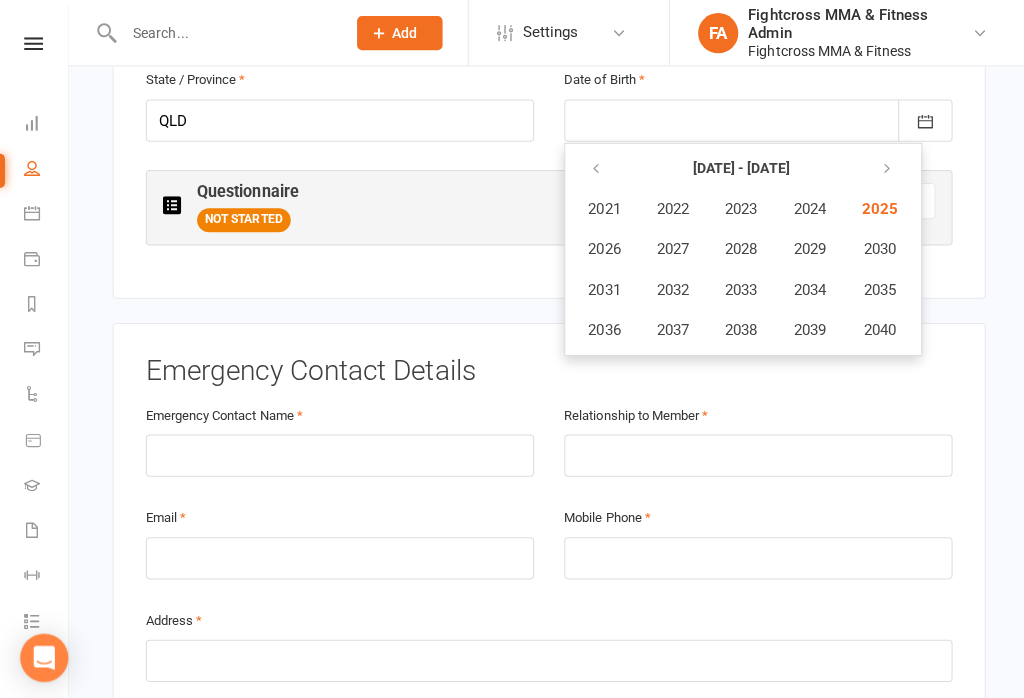 click at bounding box center [594, 168] 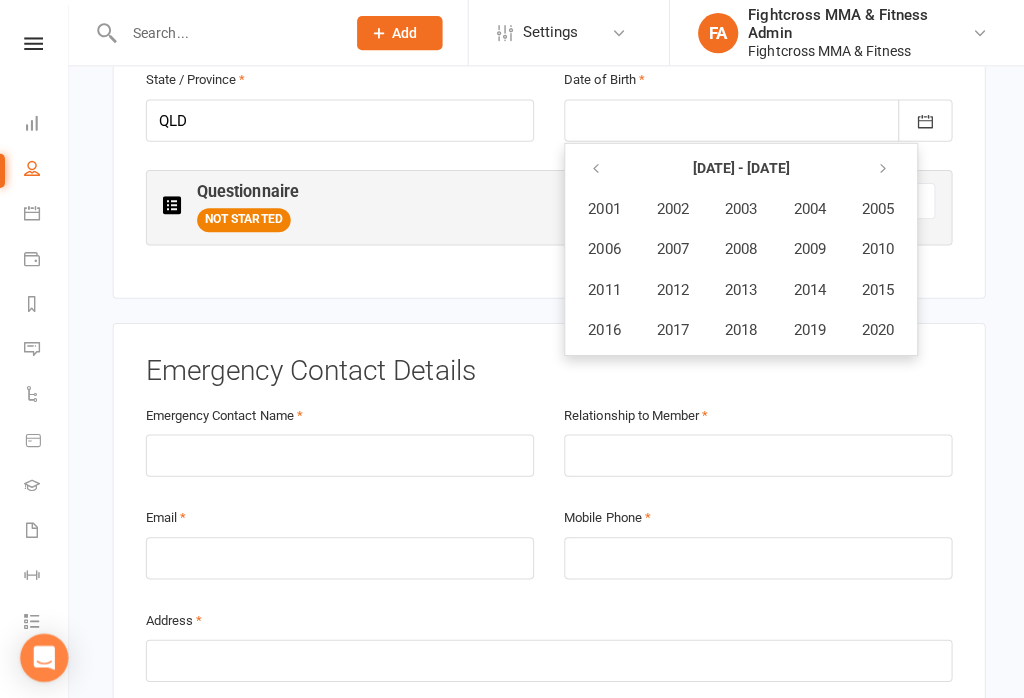 click at bounding box center [593, 168] 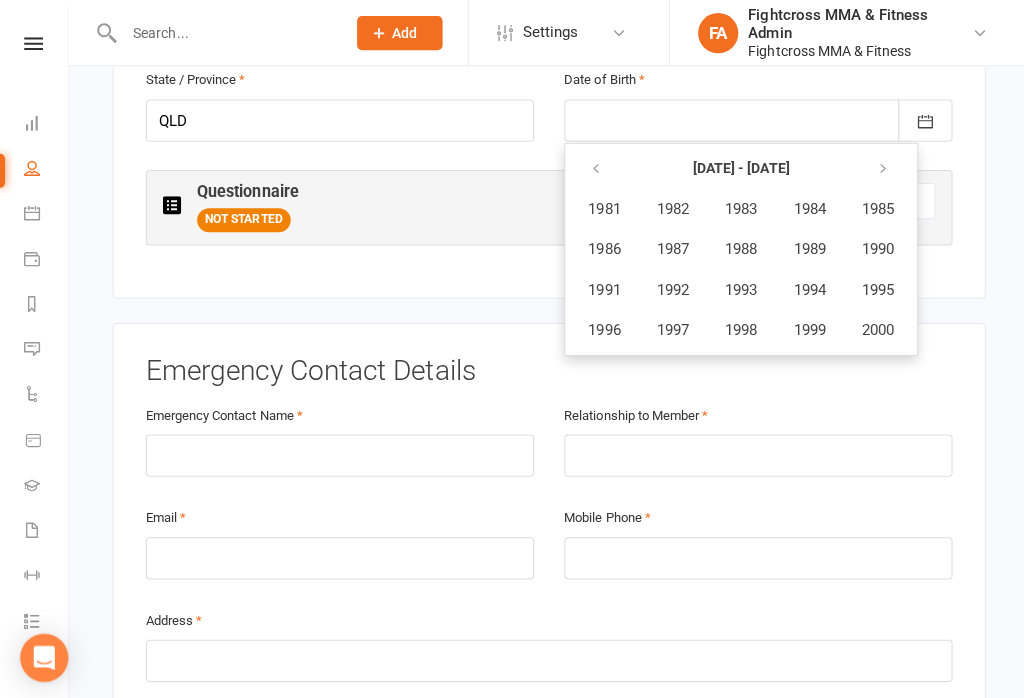 click on "1986" at bounding box center (601, 248) 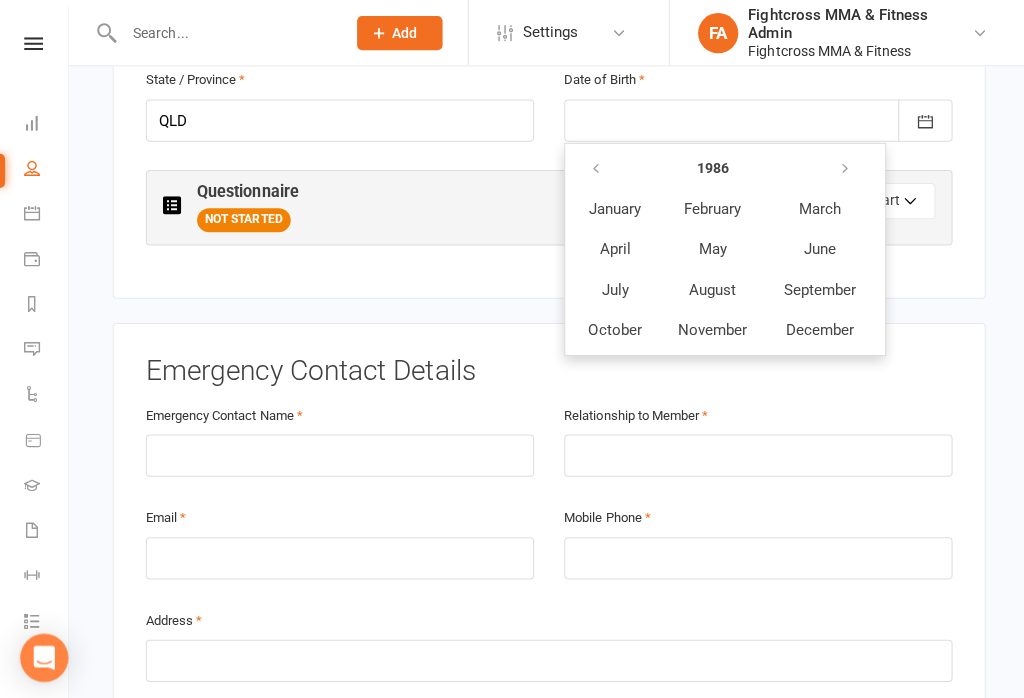 click on "December" at bounding box center [815, 328] 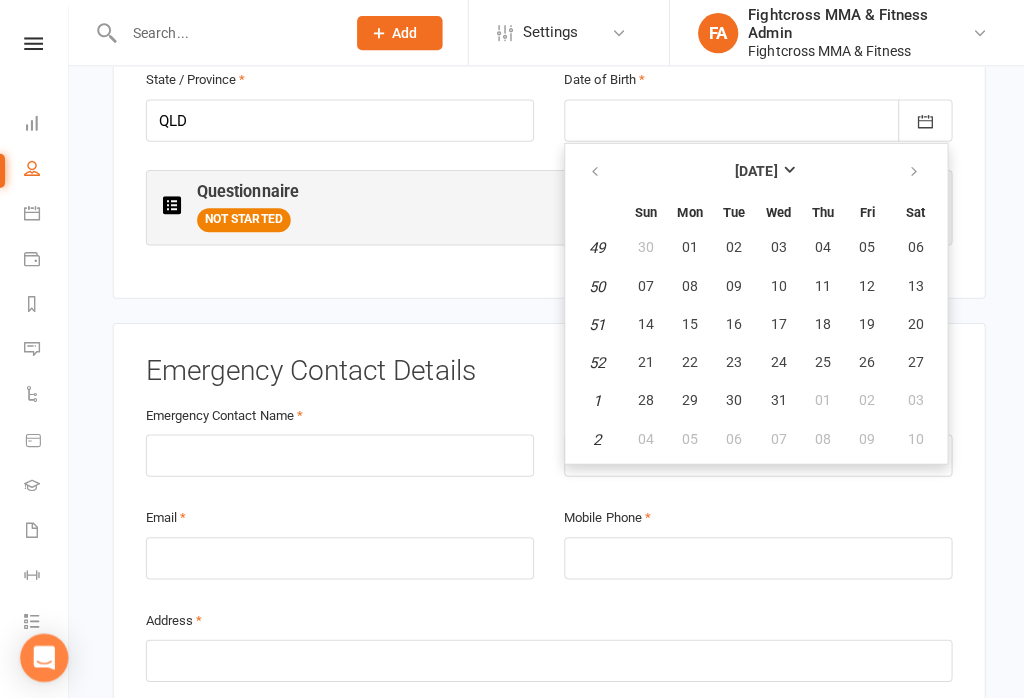 click on "25" at bounding box center [818, 360] 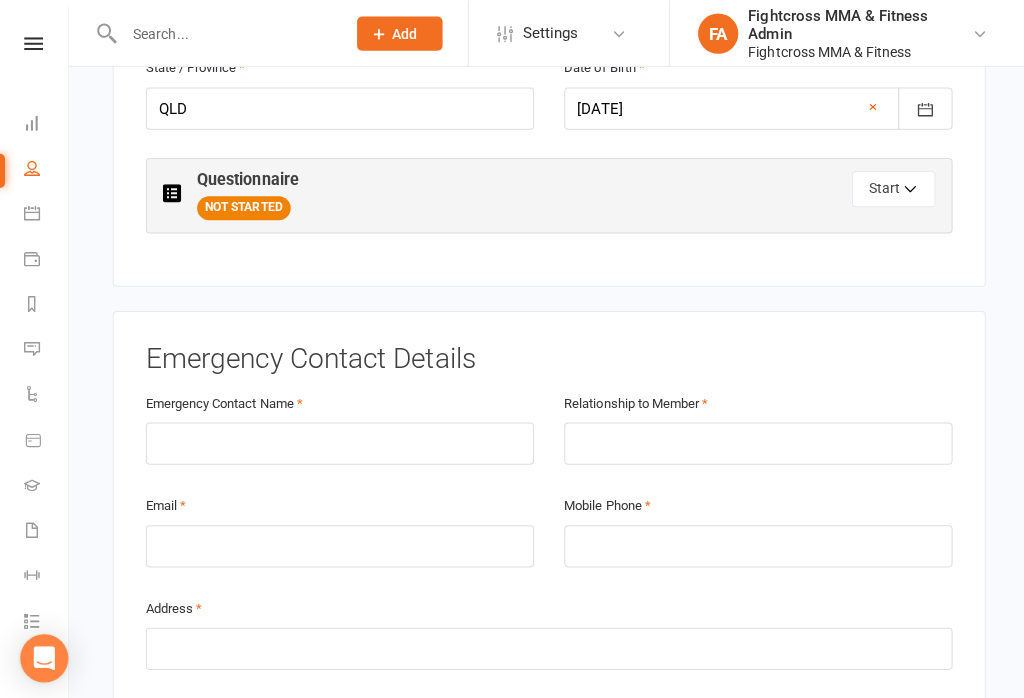 scroll, scrollTop: 883, scrollLeft: 0, axis: vertical 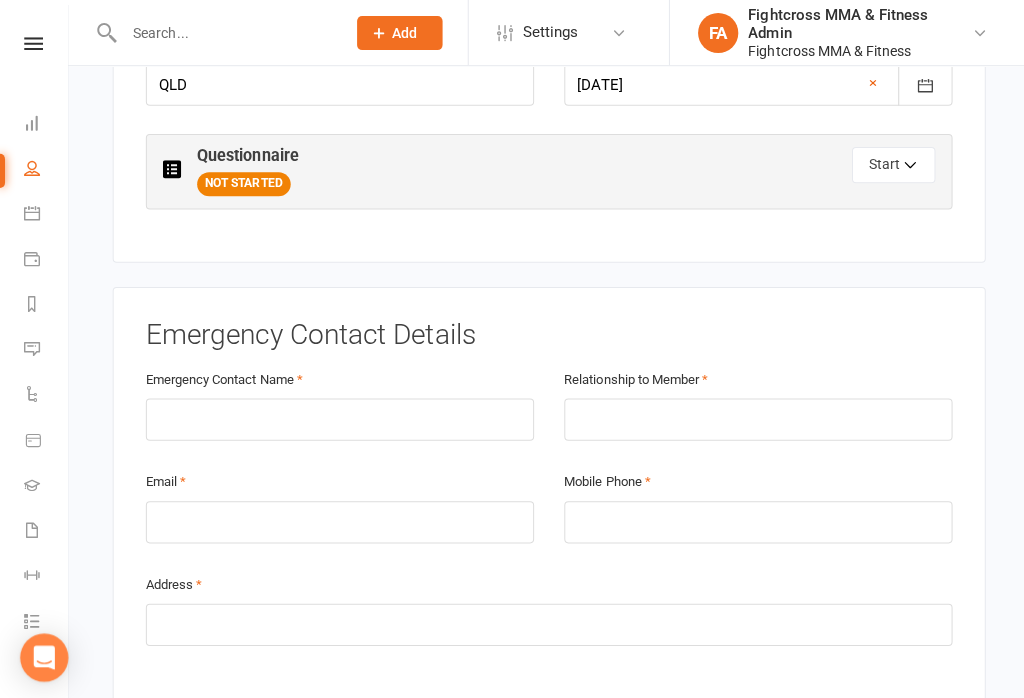 click on "Start" at bounding box center (888, 164) 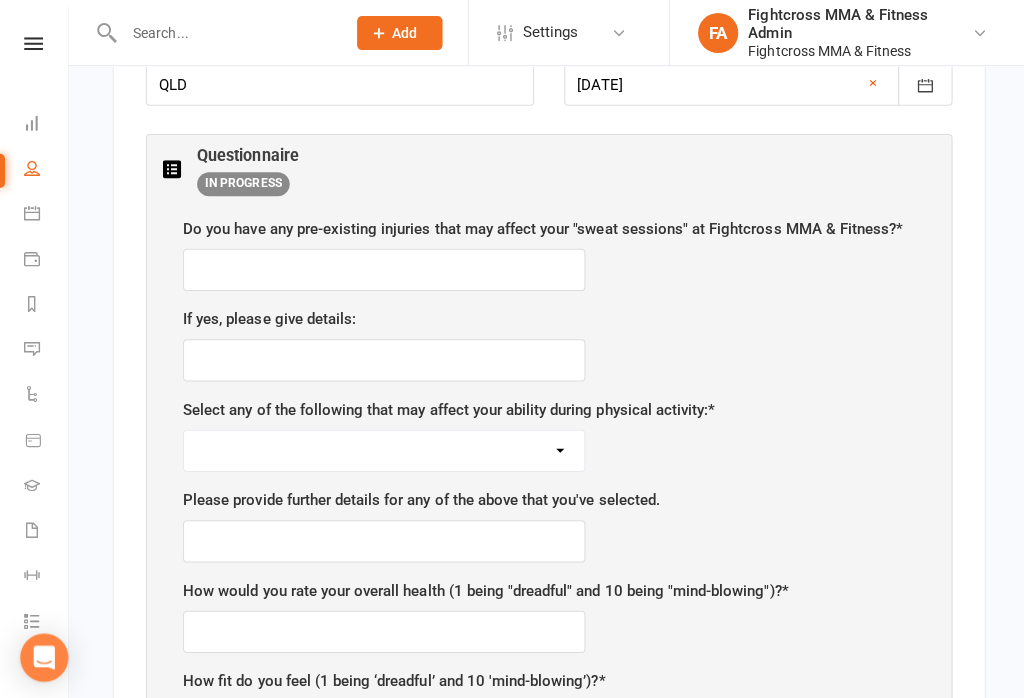 scroll, scrollTop: 884, scrollLeft: 0, axis: vertical 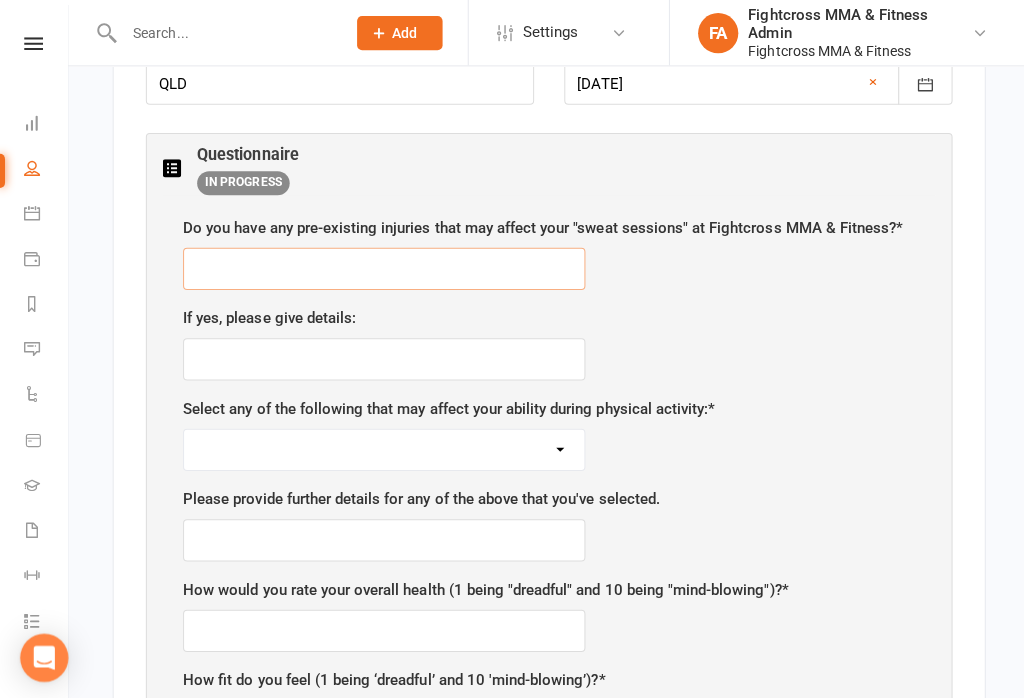 click at bounding box center [382, 267] 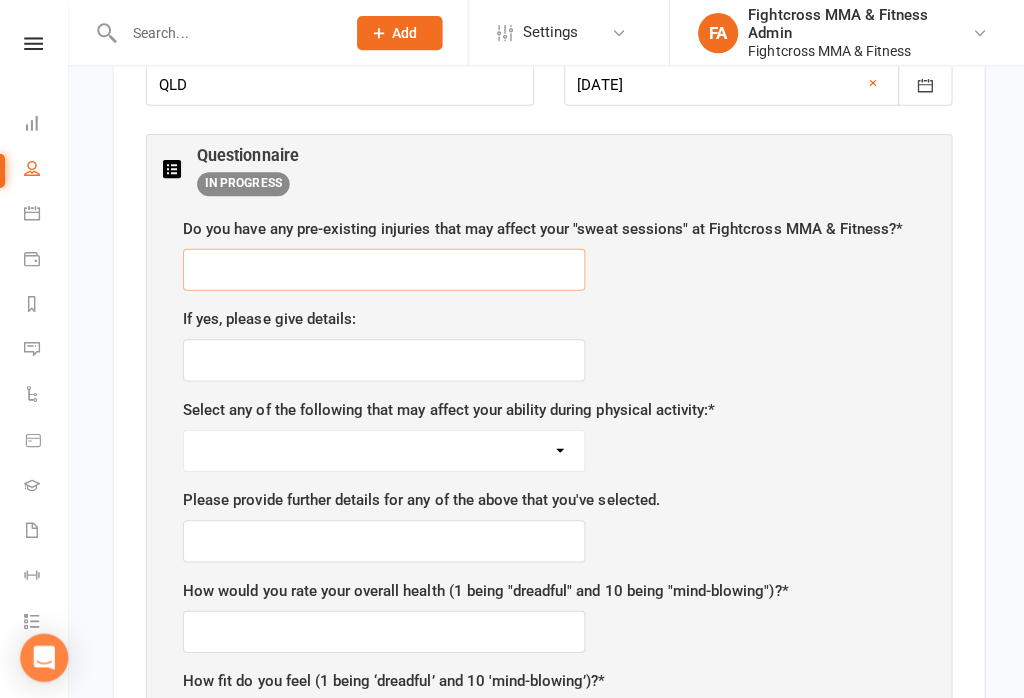 type on "," 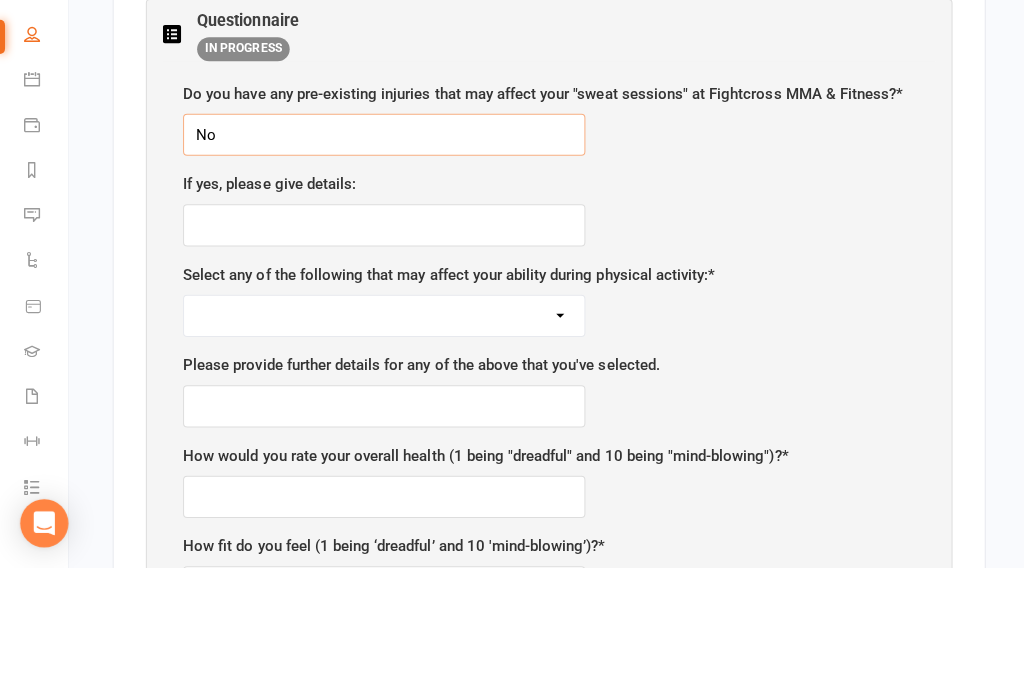 type on "No" 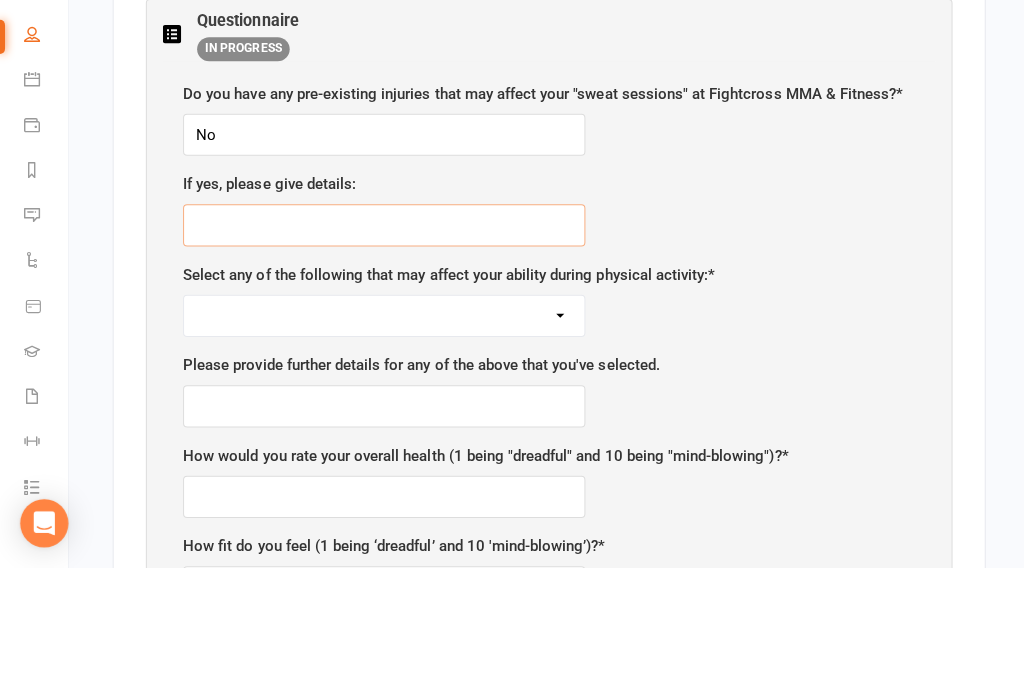 click at bounding box center [382, 358] 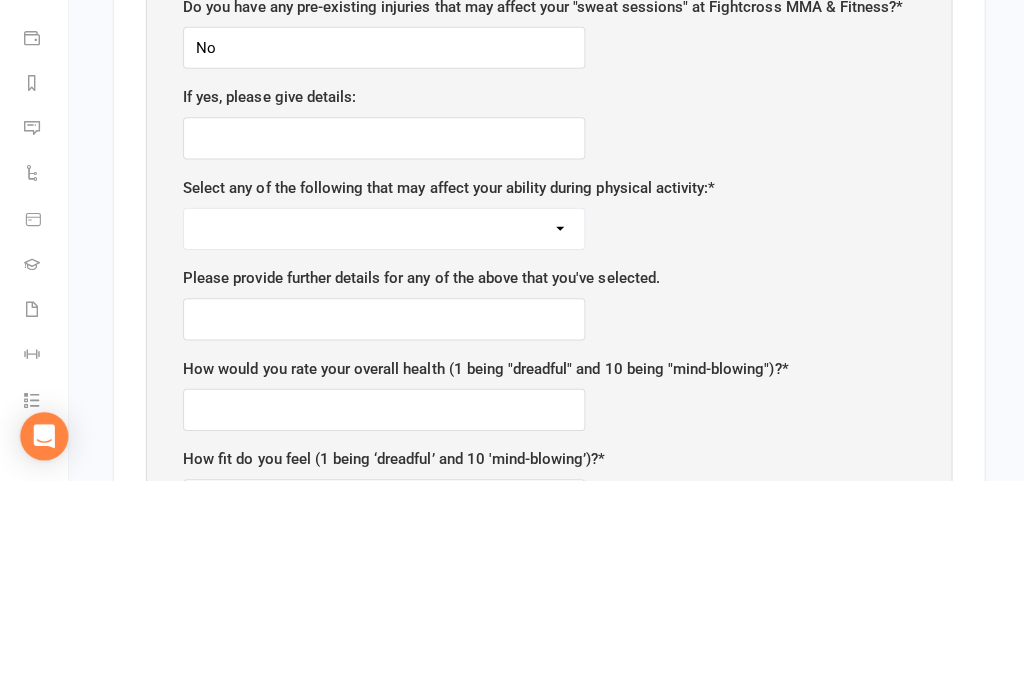 click on "None Pregnant/Breastfeeding Recent illness/Surgery Smoker/Vaper Heart Problems [MEDICAL_DATA] Issues [MEDICAL_DATA] Drugs/medication Other" at bounding box center [382, 448] 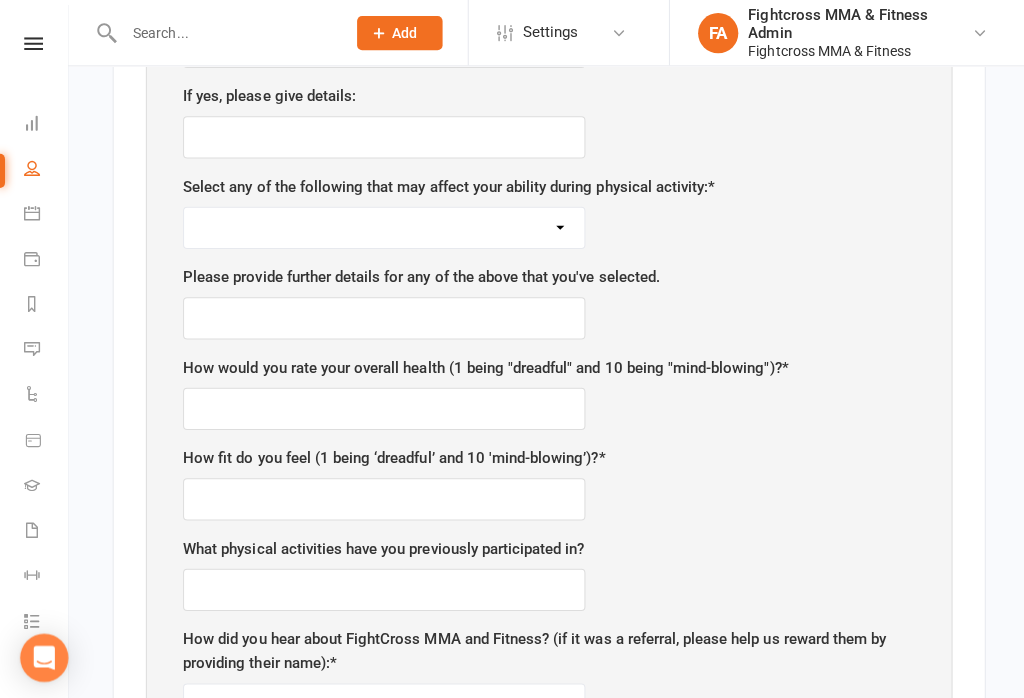 select on "None" 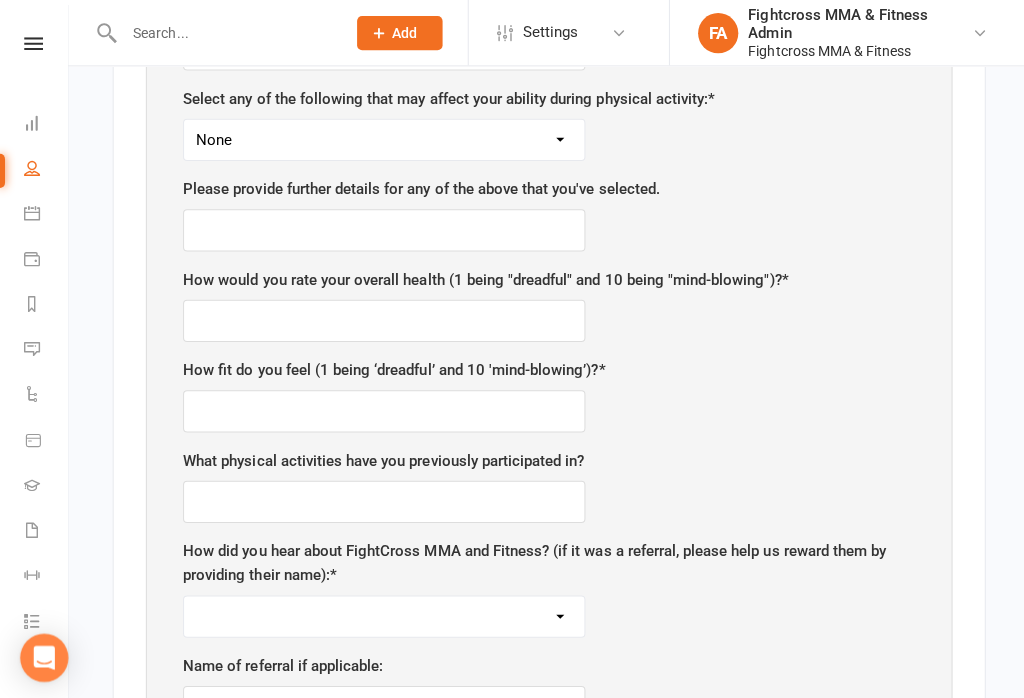 scroll, scrollTop: 1191, scrollLeft: 0, axis: vertical 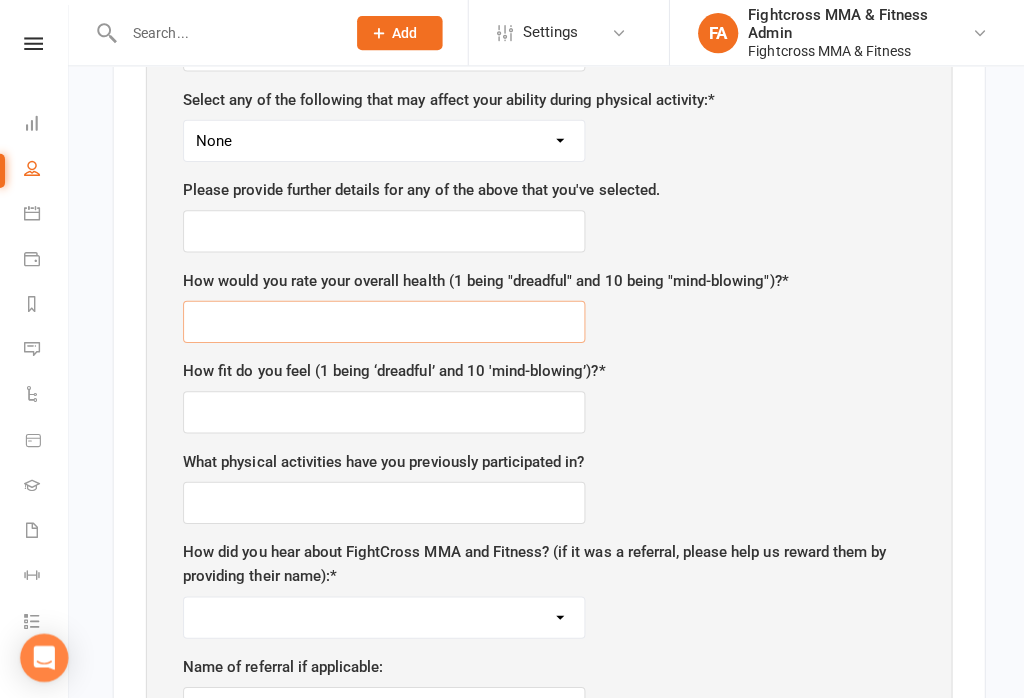 click at bounding box center (382, 320) 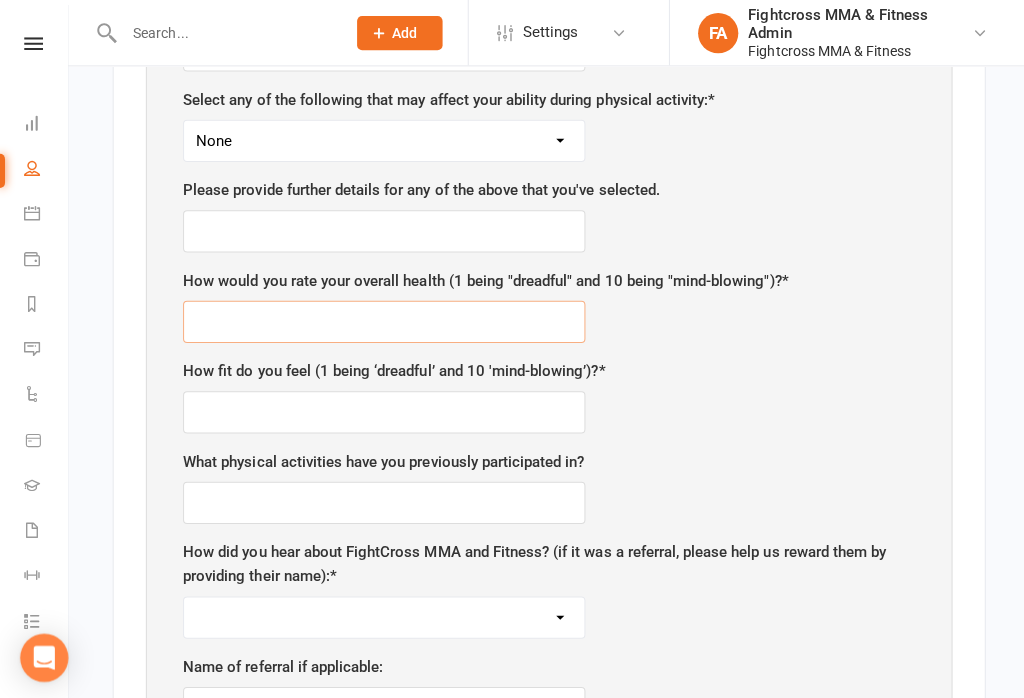 scroll, scrollTop: 1191, scrollLeft: 0, axis: vertical 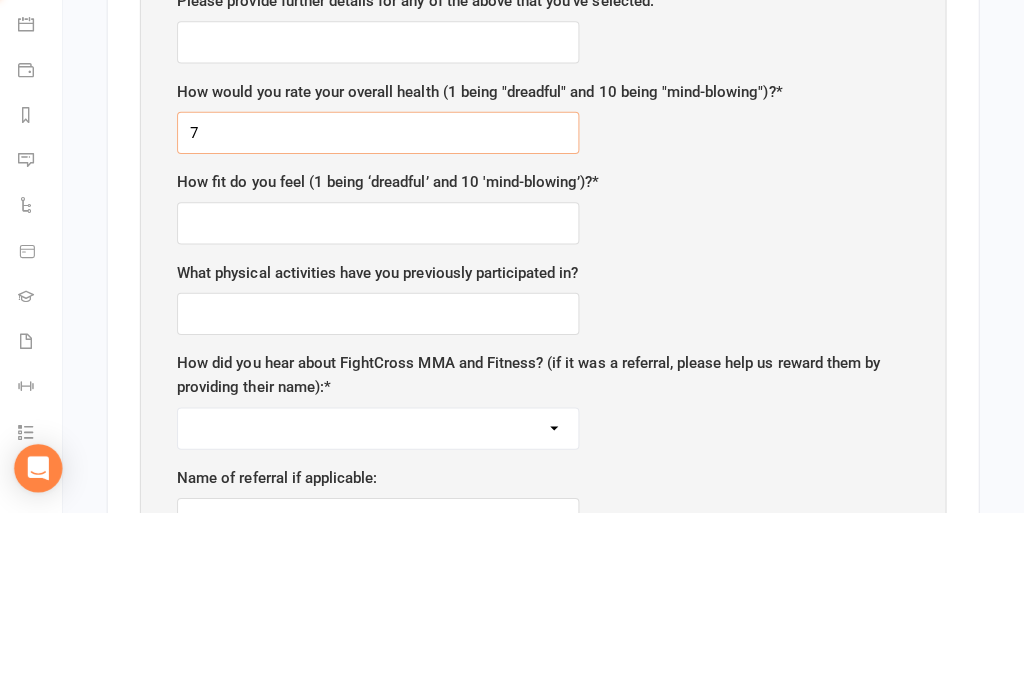 type on "7" 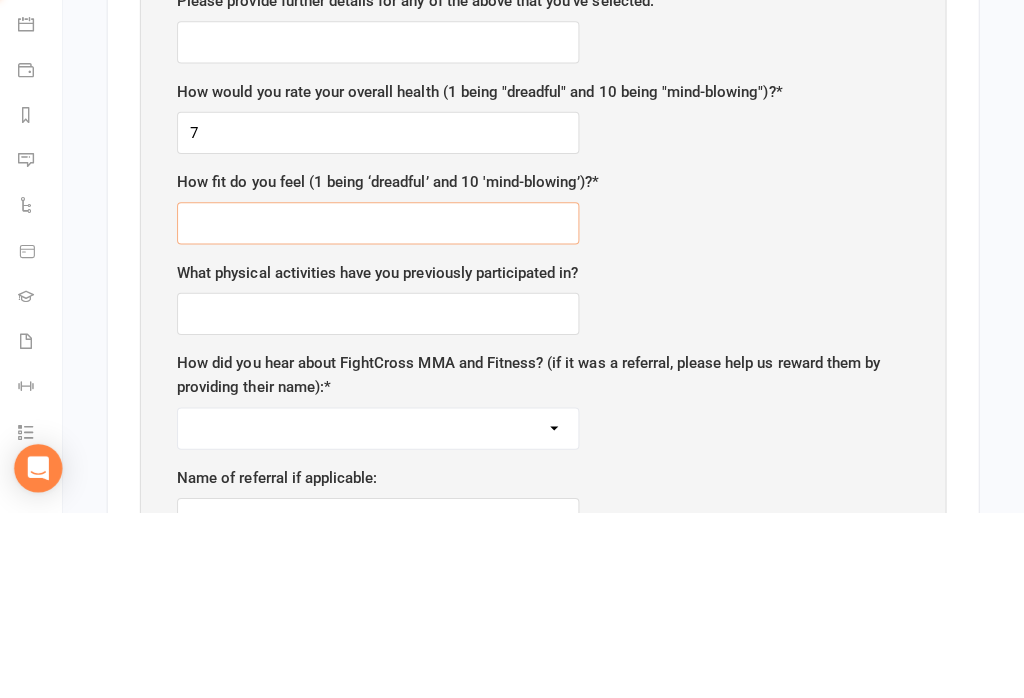 click at bounding box center [382, 410] 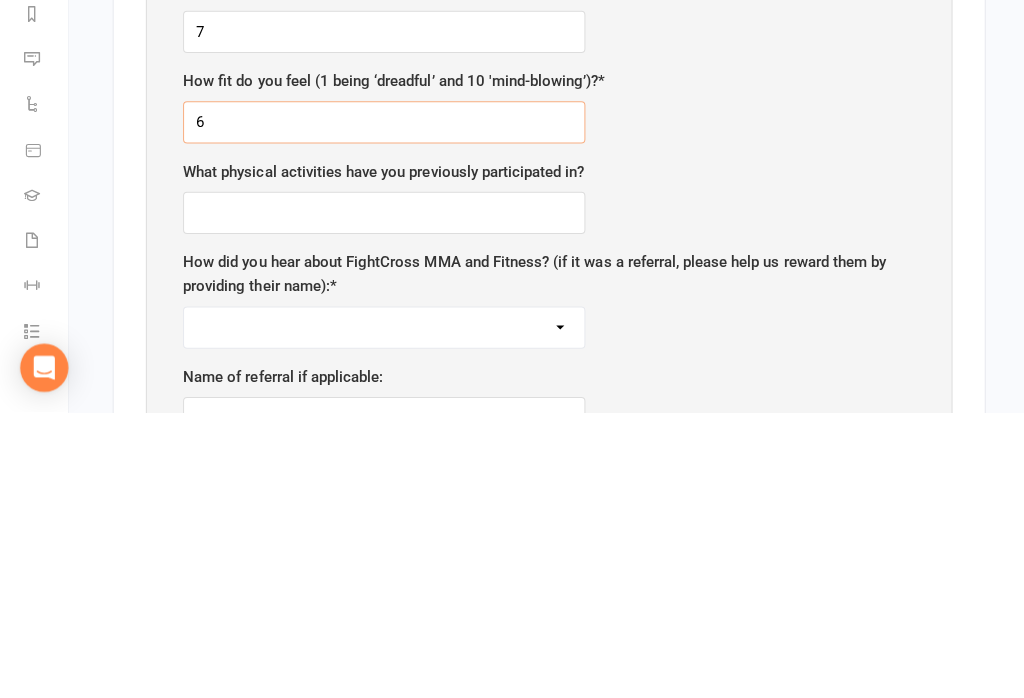 type on "6" 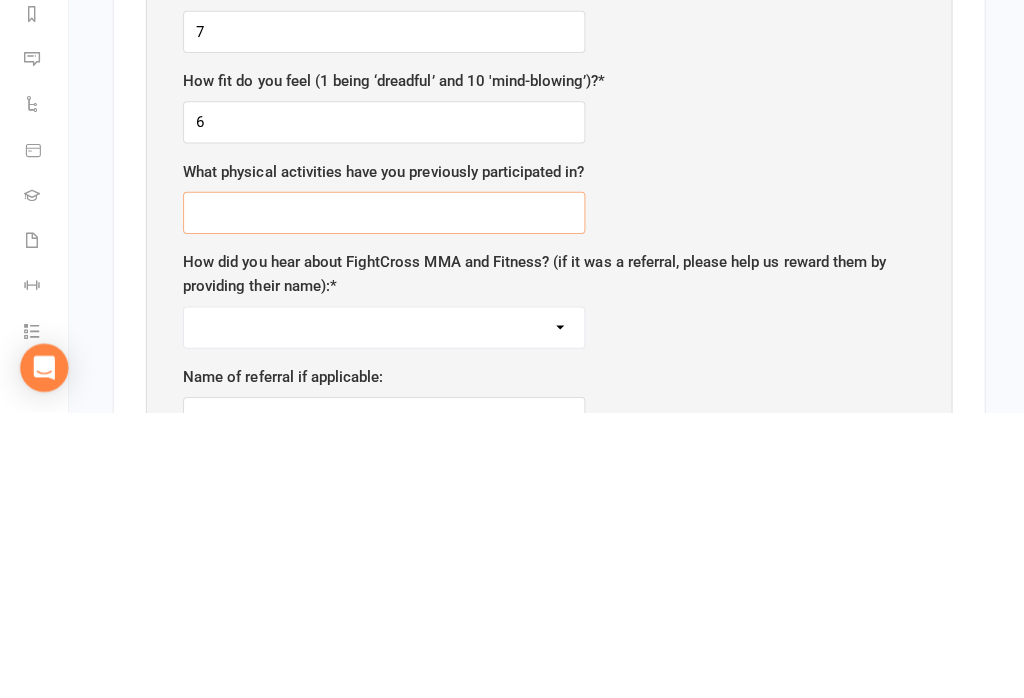 click at bounding box center [382, 500] 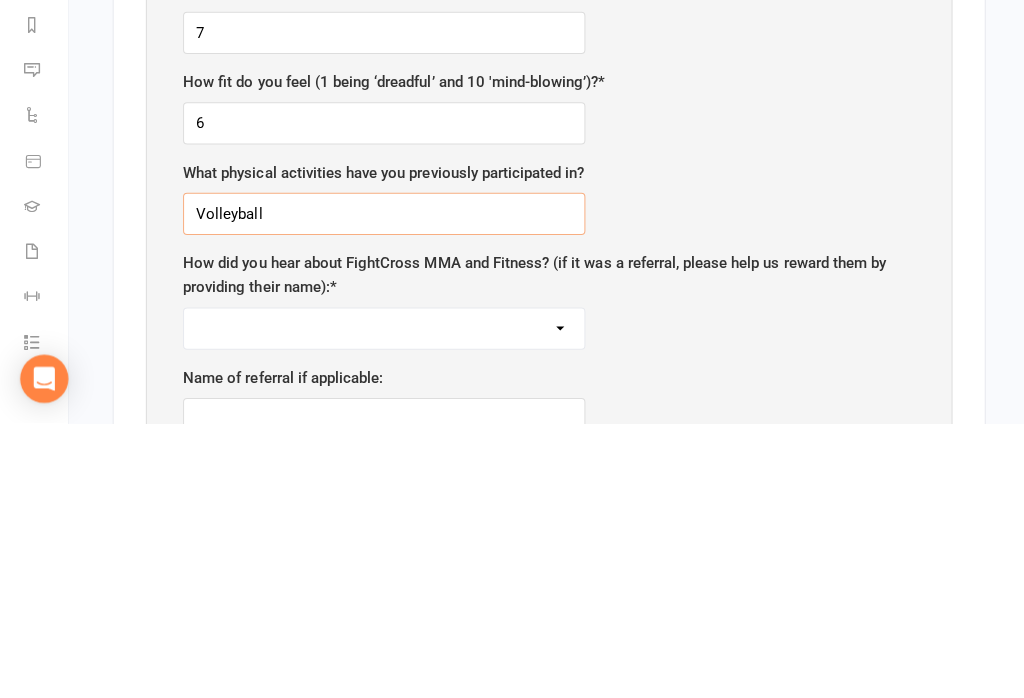 scroll, scrollTop: 1202, scrollLeft: 0, axis: vertical 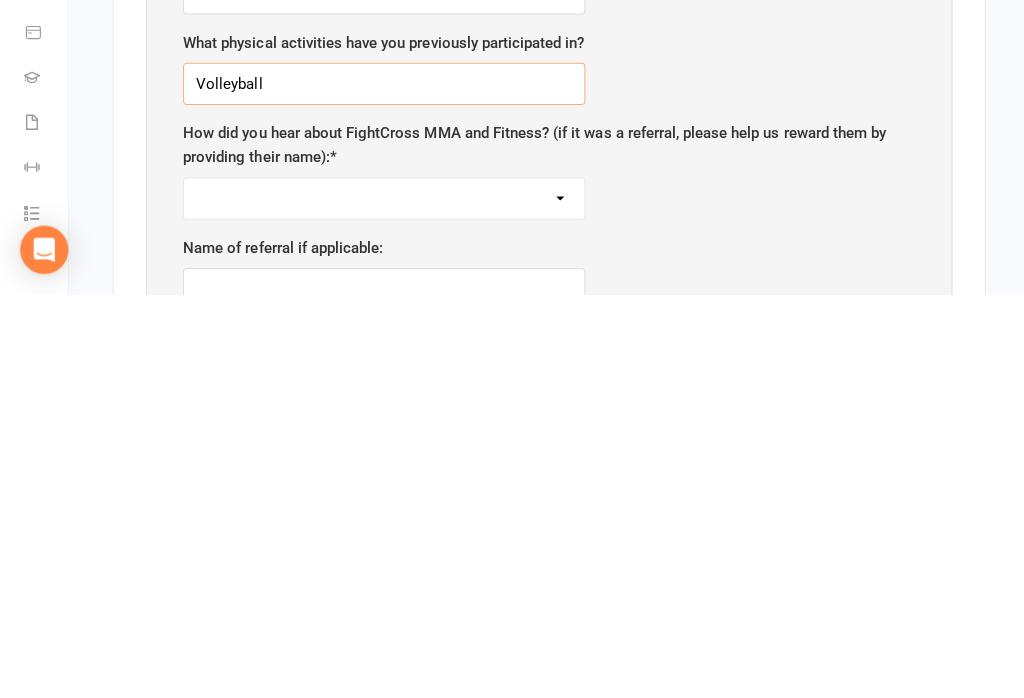 type on "Volleyball" 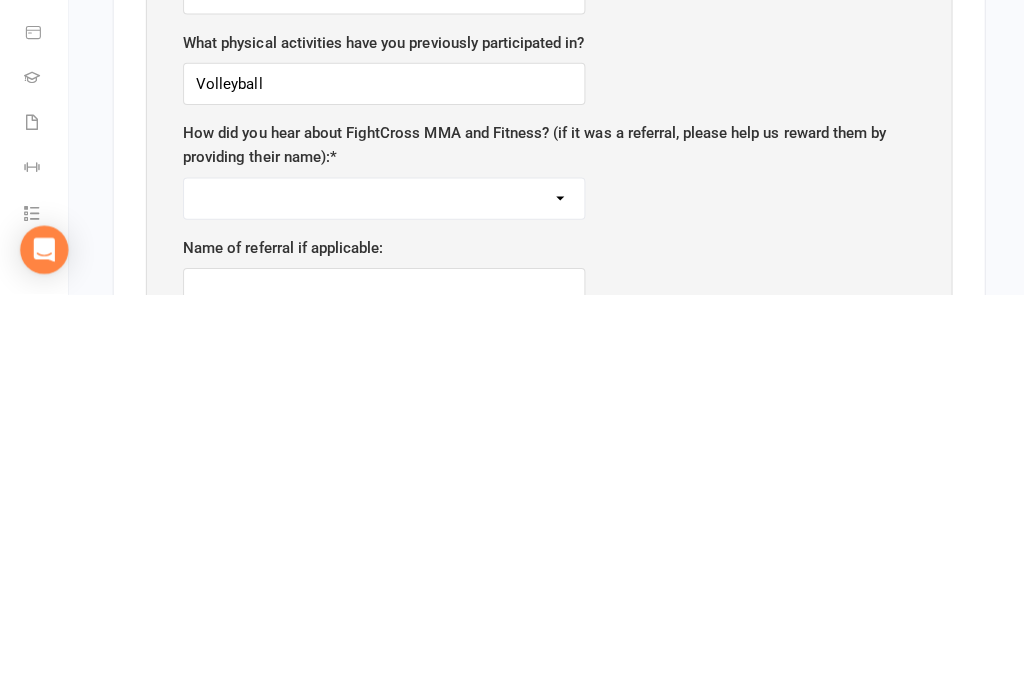 click on "Google search Google ad Facebook Instagram Word of mouth Referral Other Google maps" at bounding box center (382, 603) 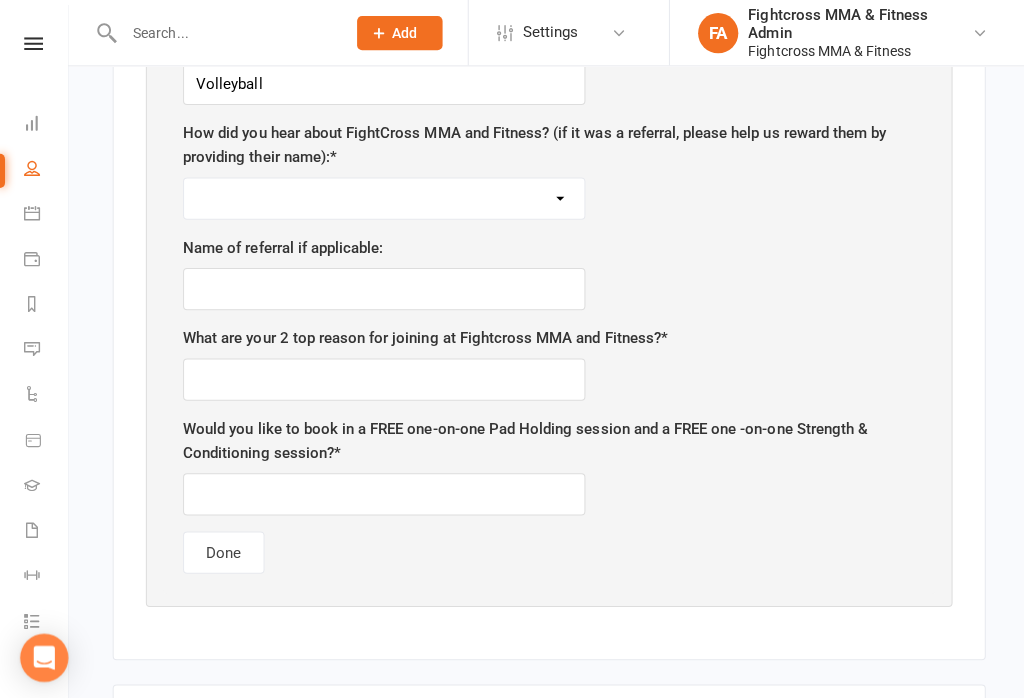 select on "Google search" 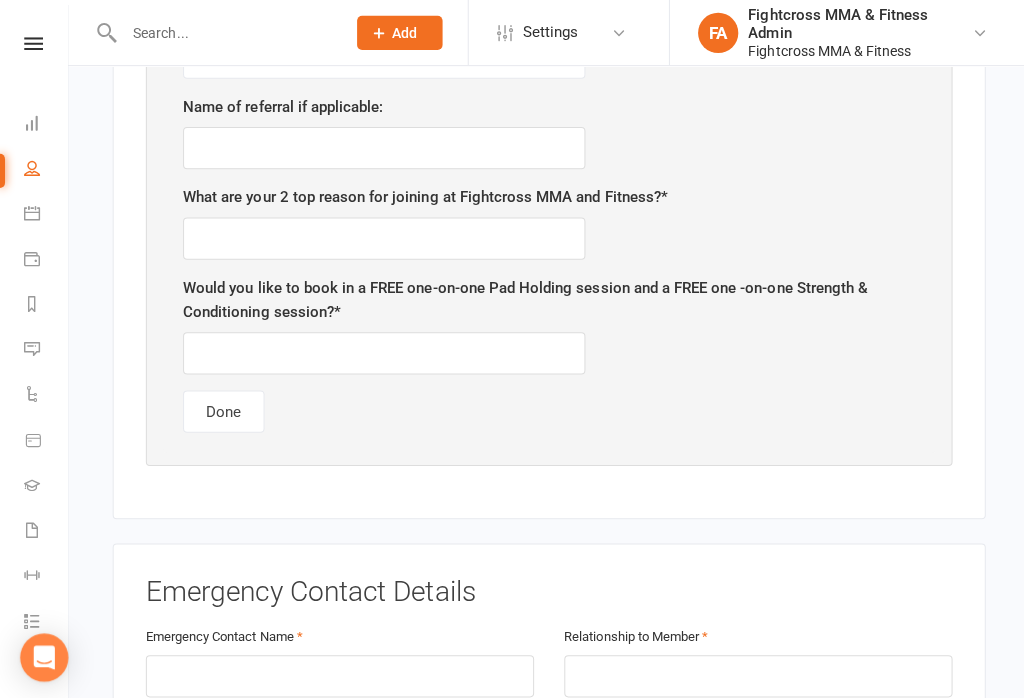 scroll, scrollTop: 1765, scrollLeft: 0, axis: vertical 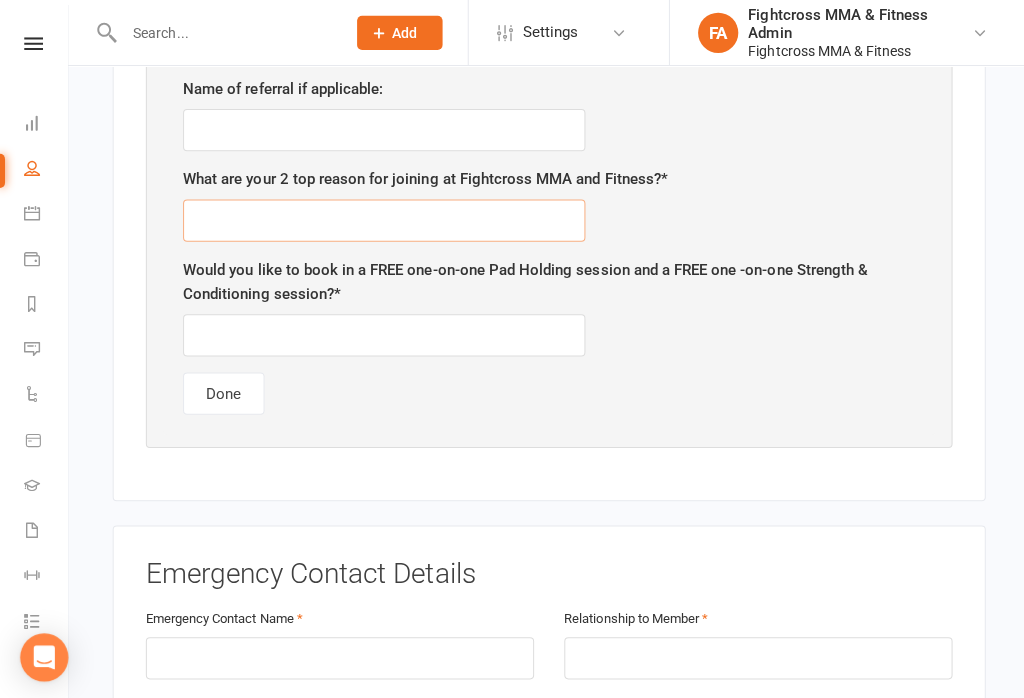 click at bounding box center [382, 220] 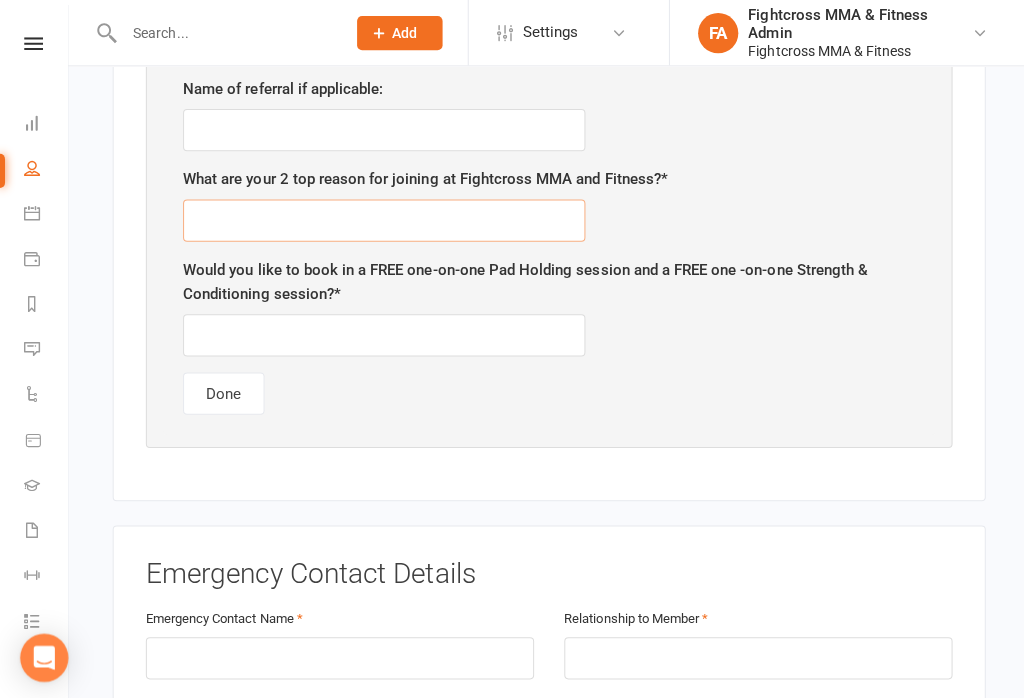 scroll, scrollTop: 1765, scrollLeft: 0, axis: vertical 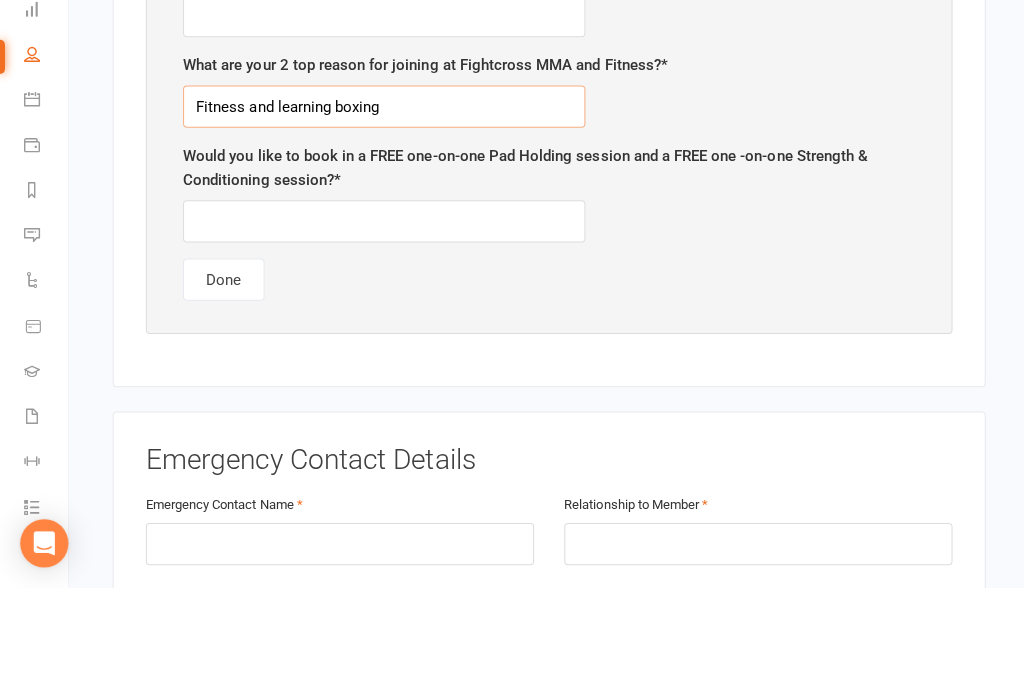 type on "Fitness and learning boxing" 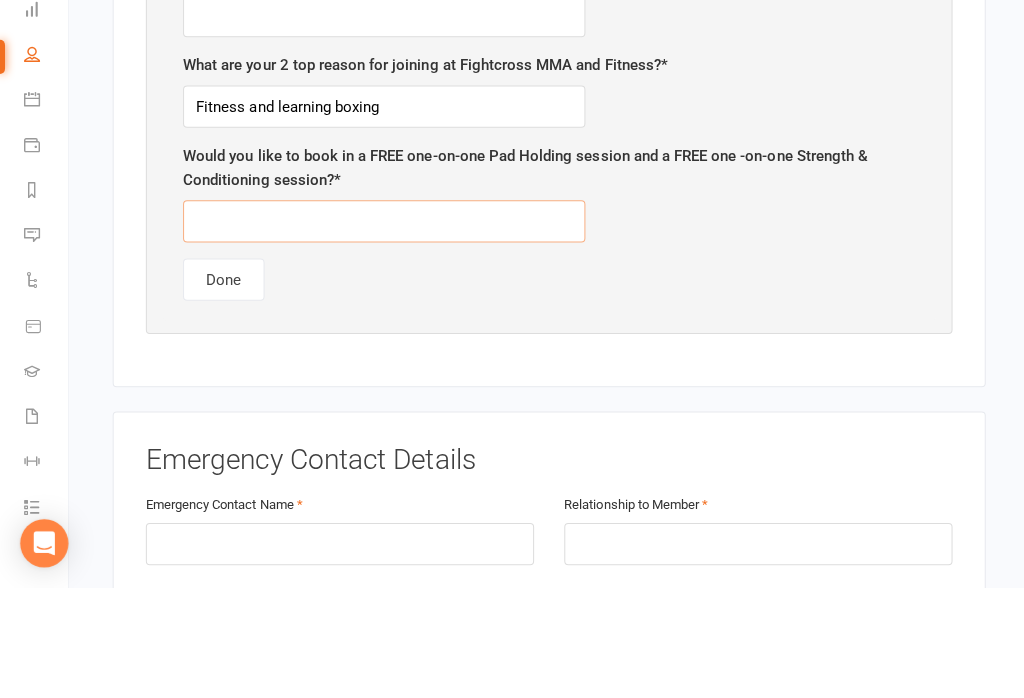 click at bounding box center [382, 334] 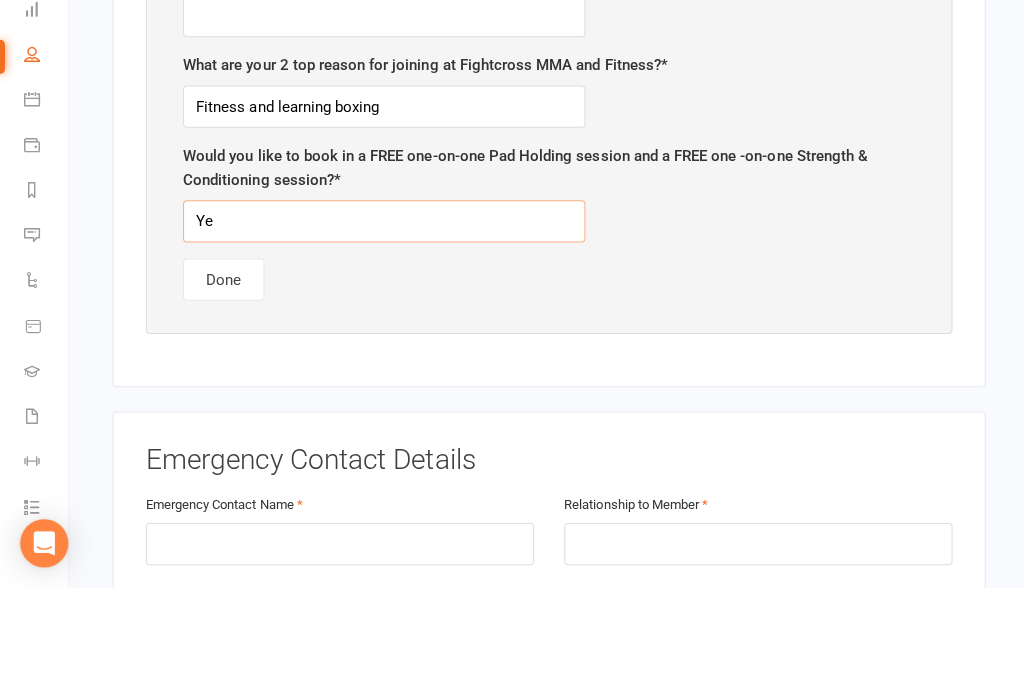 type on "Yes" 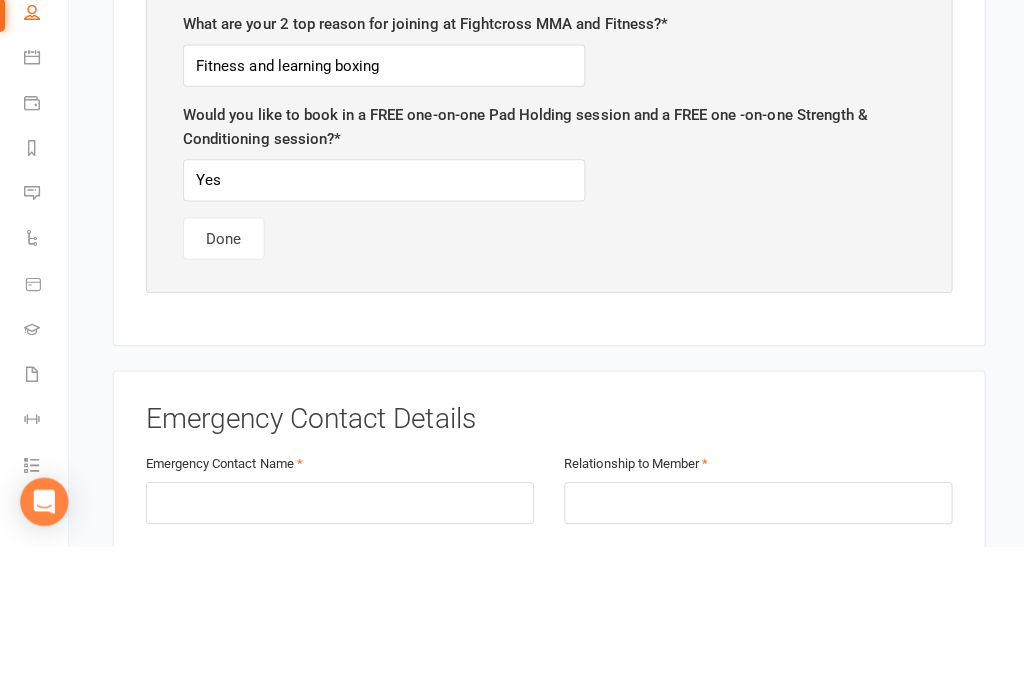 click on "Done" at bounding box center [222, 392] 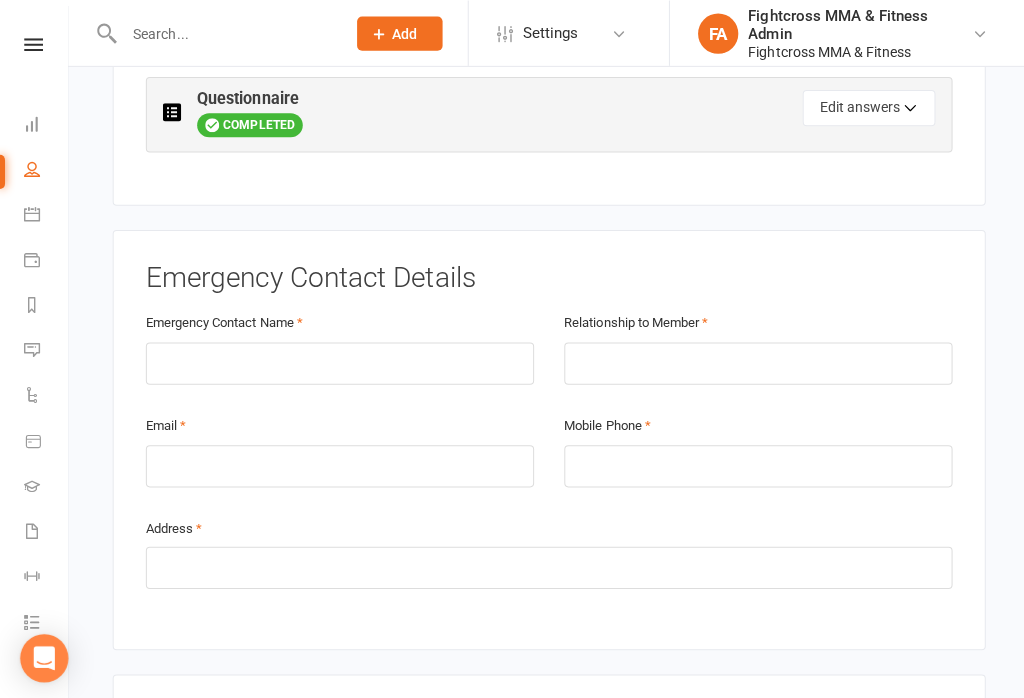 scroll, scrollTop: 933, scrollLeft: 0, axis: vertical 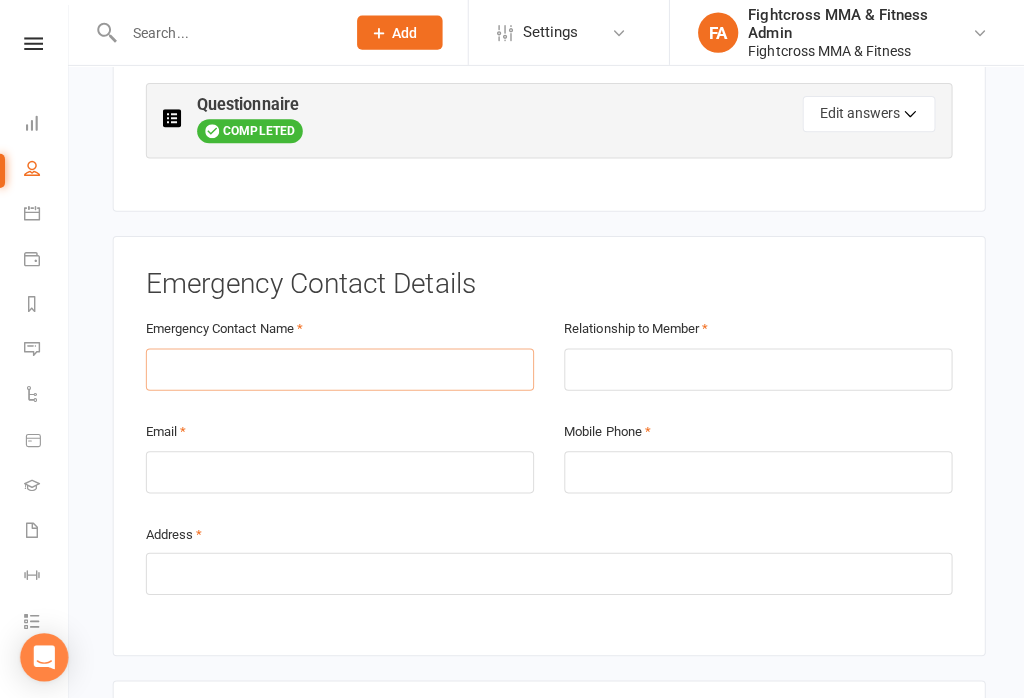 click at bounding box center [338, 368] 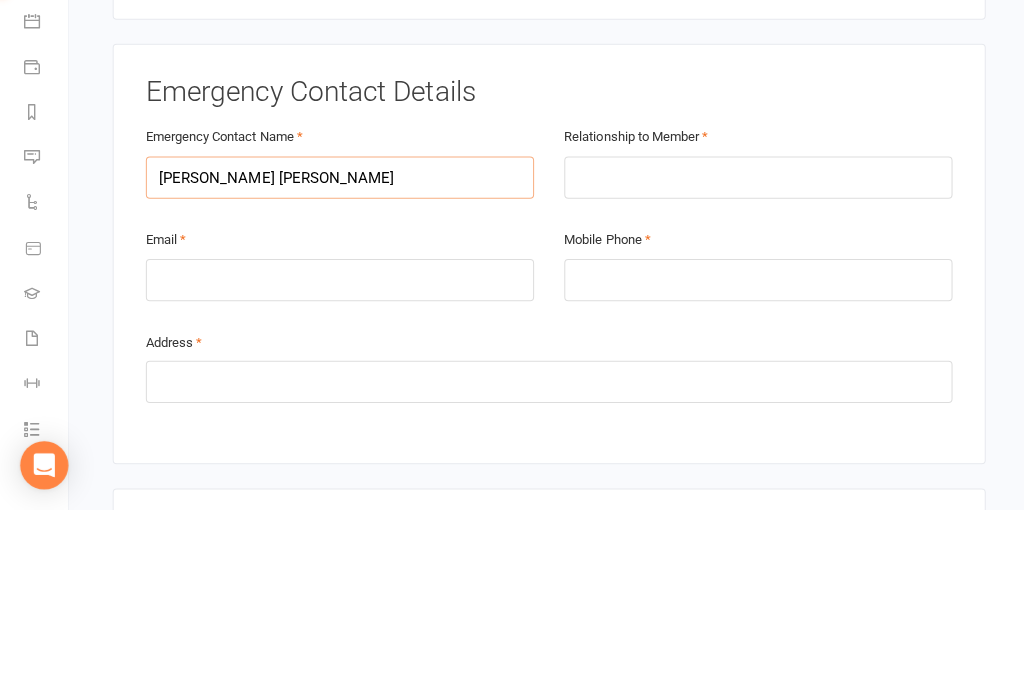 type on "[PERSON_NAME] [PERSON_NAME]" 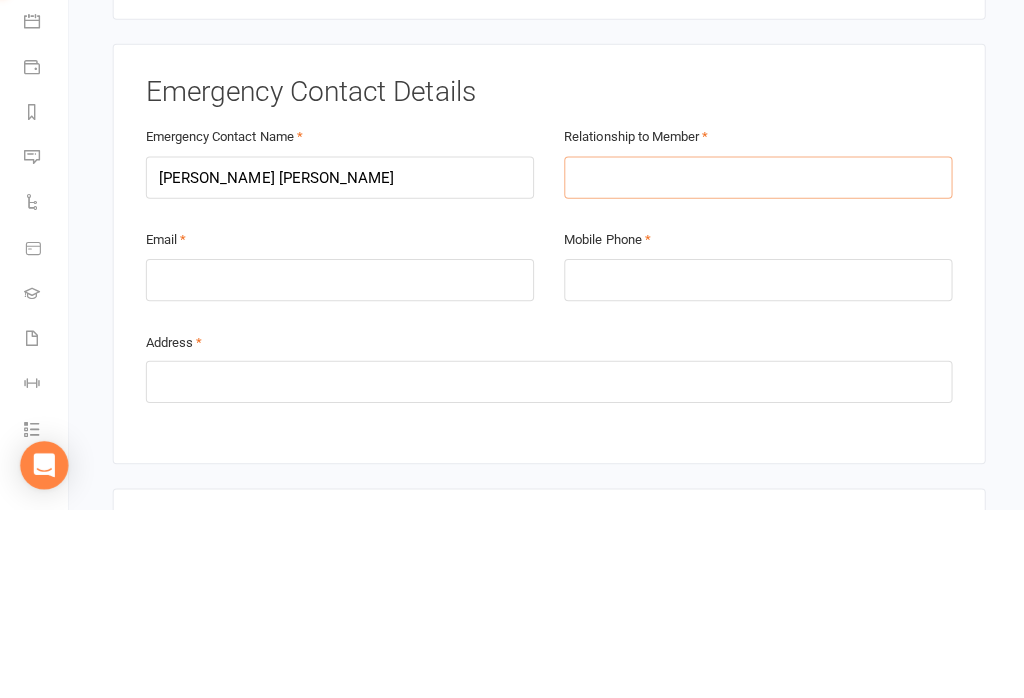 click at bounding box center (754, 368) 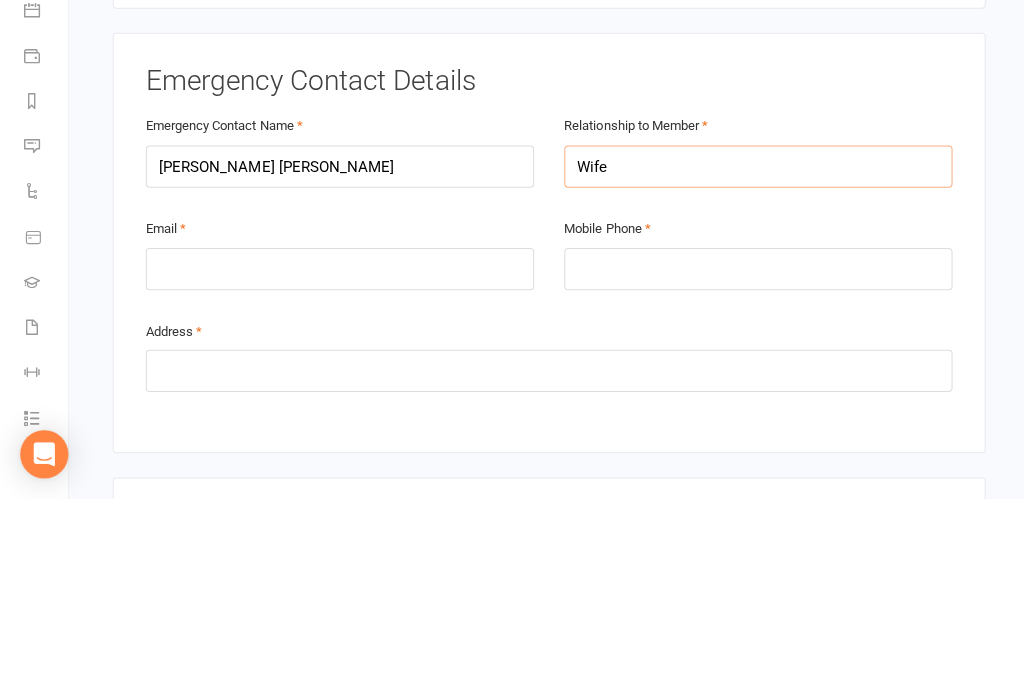 type on "Wife" 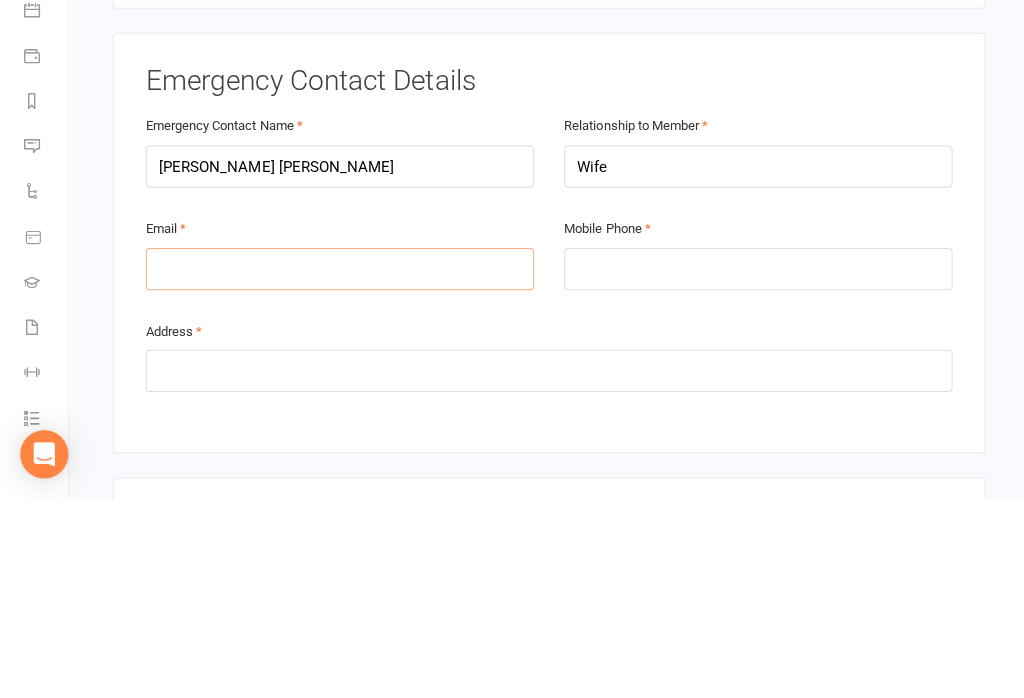 click at bounding box center (338, 470) 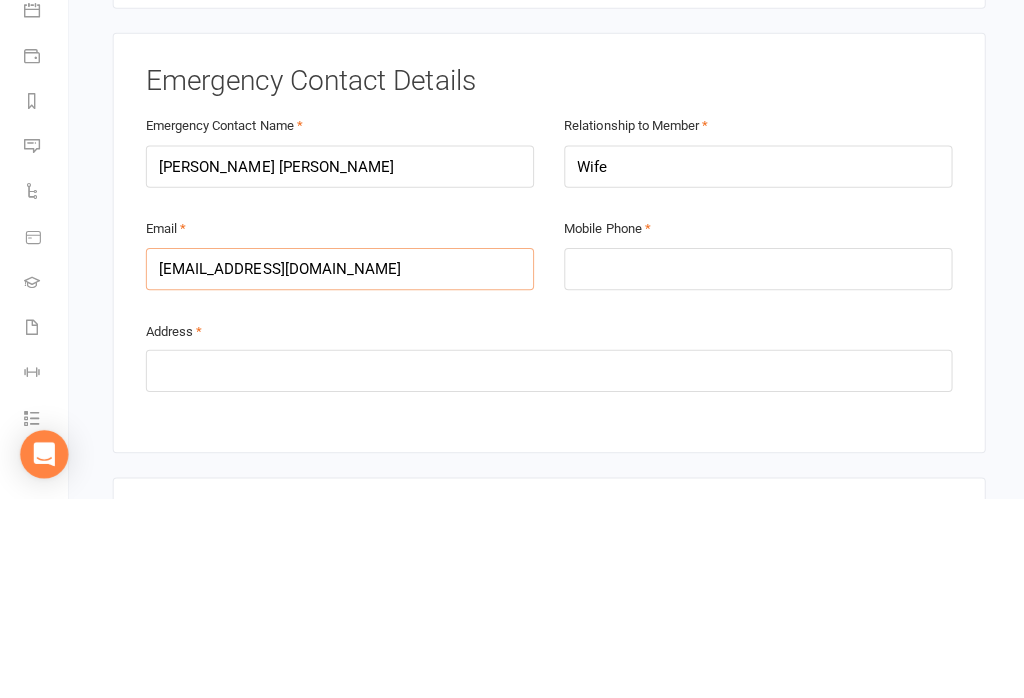 type on "[EMAIL_ADDRESS][DOMAIN_NAME]" 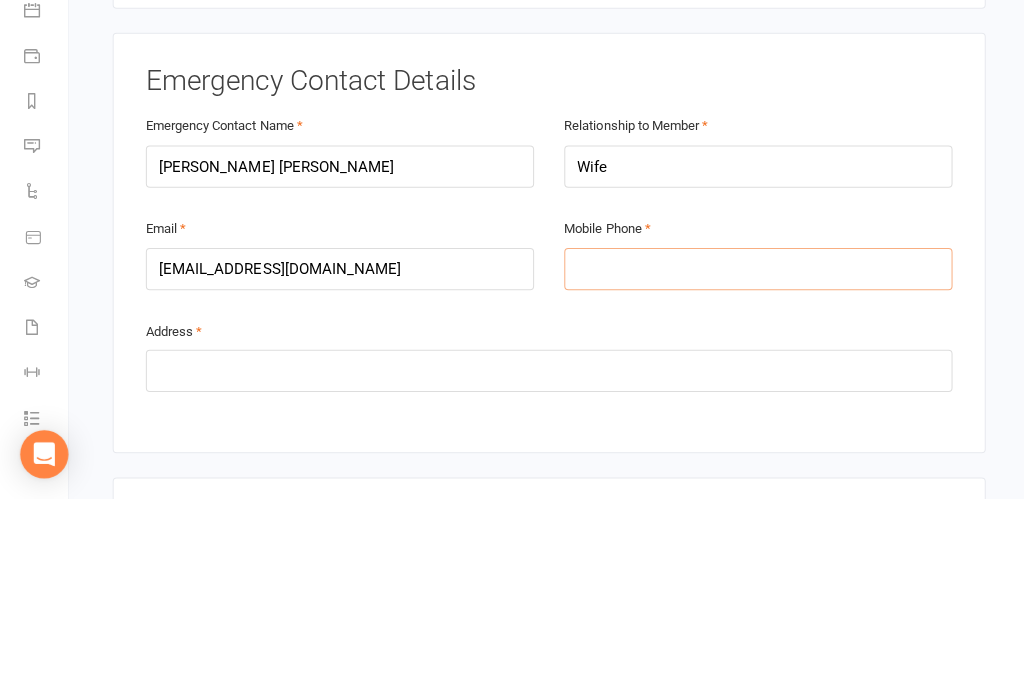 click at bounding box center [754, 470] 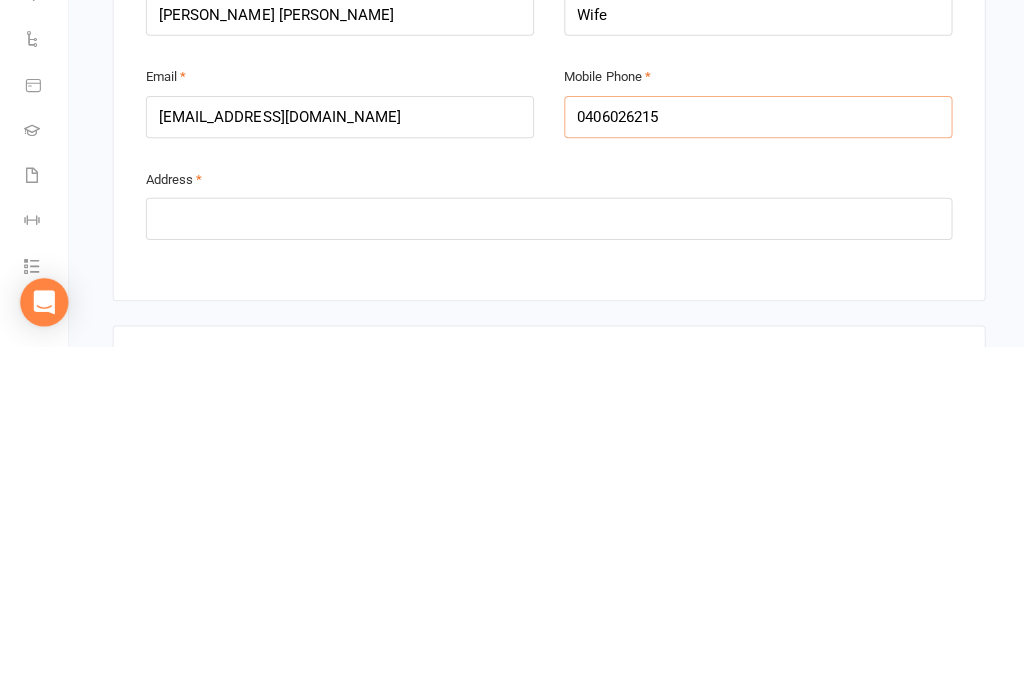 type on "0406026215" 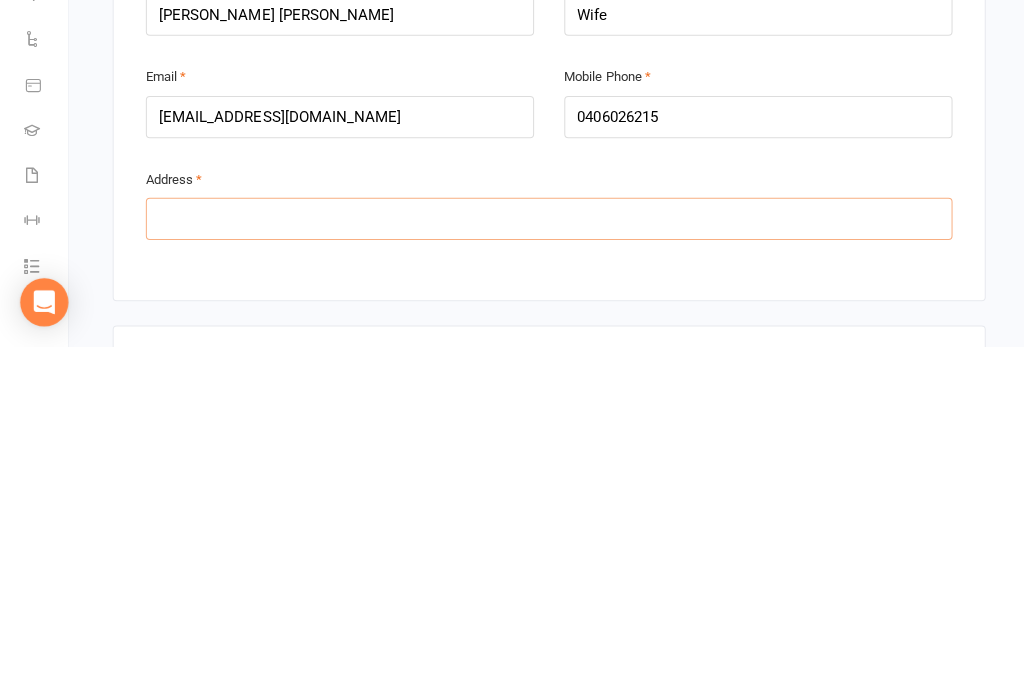 click at bounding box center [546, 571] 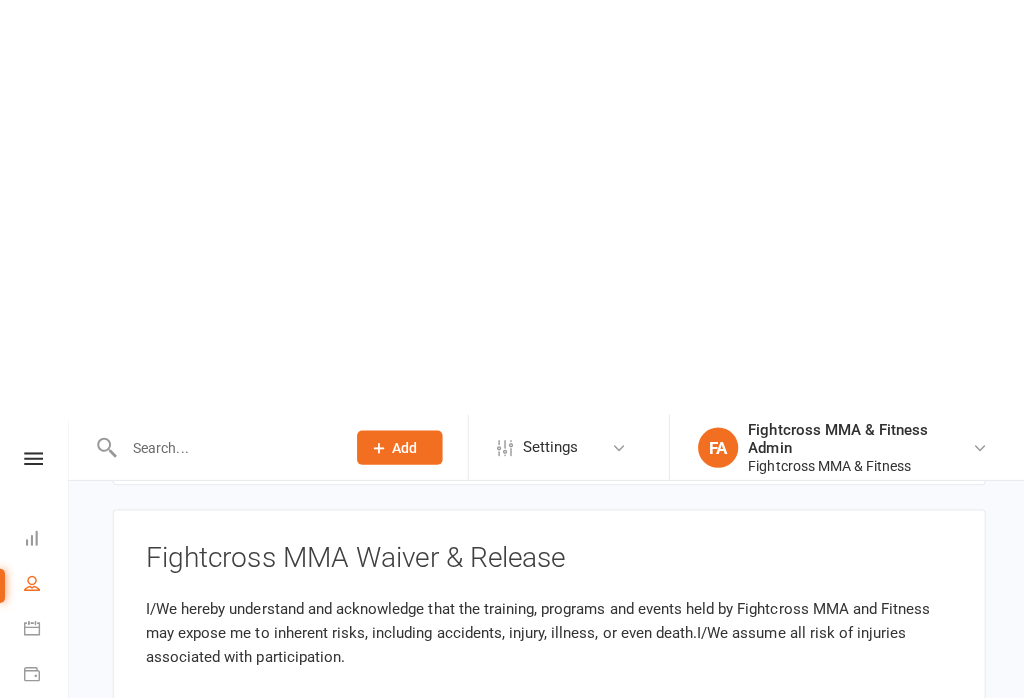 scroll, scrollTop: 1854, scrollLeft: 0, axis: vertical 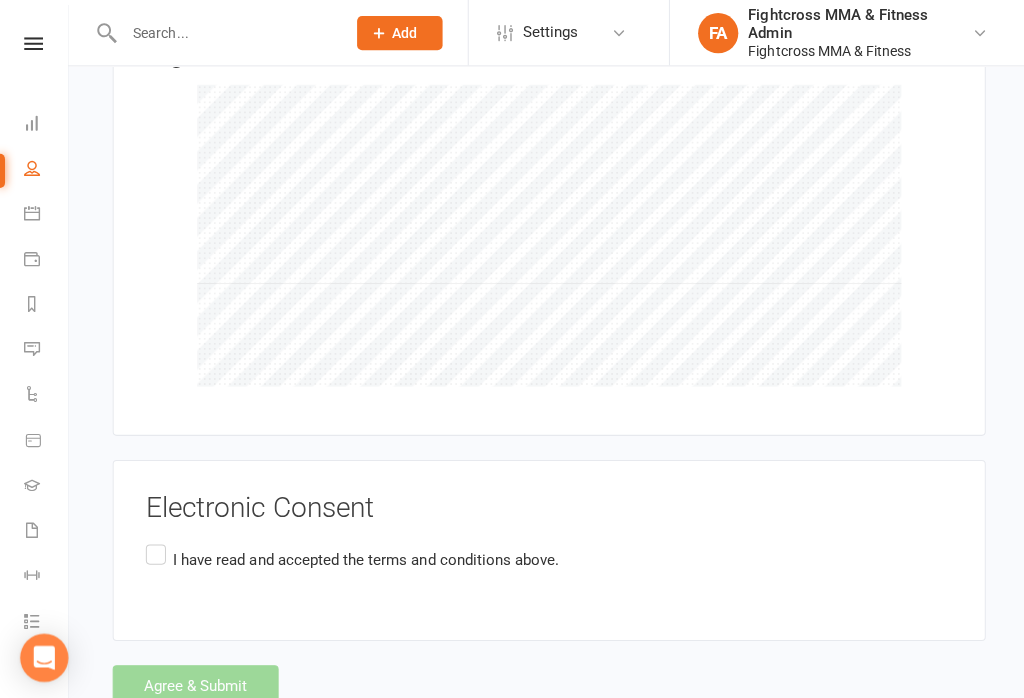 type on "[STREET_ADDRESS][PERSON_NAME]" 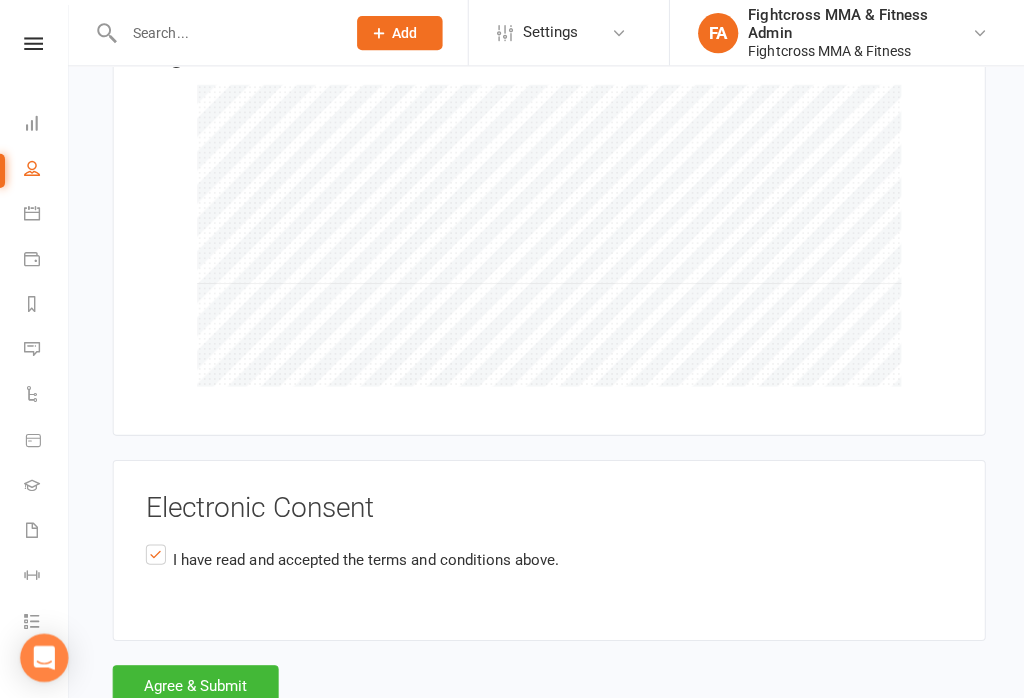 click on "Agree & Submit" at bounding box center (194, 682) 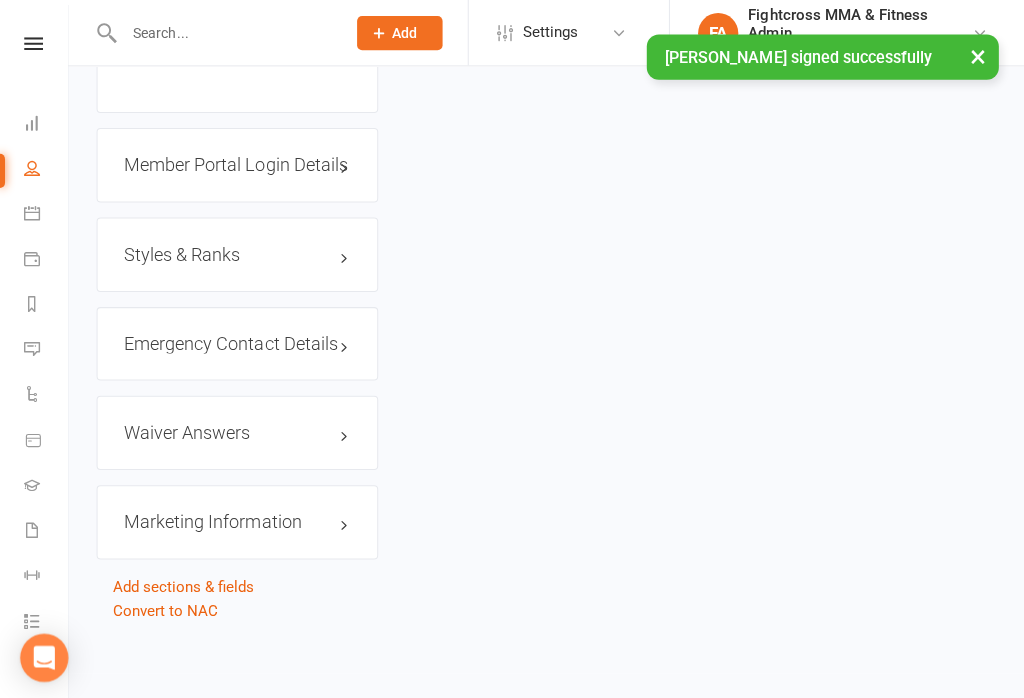 scroll, scrollTop: 0, scrollLeft: 0, axis: both 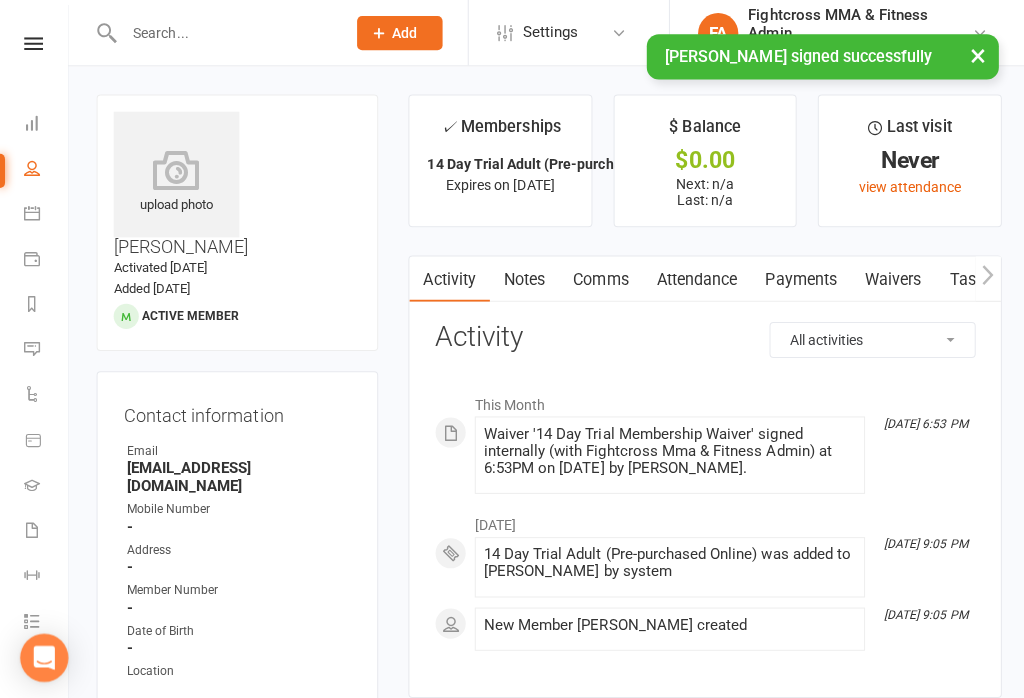click at bounding box center (175, 169) 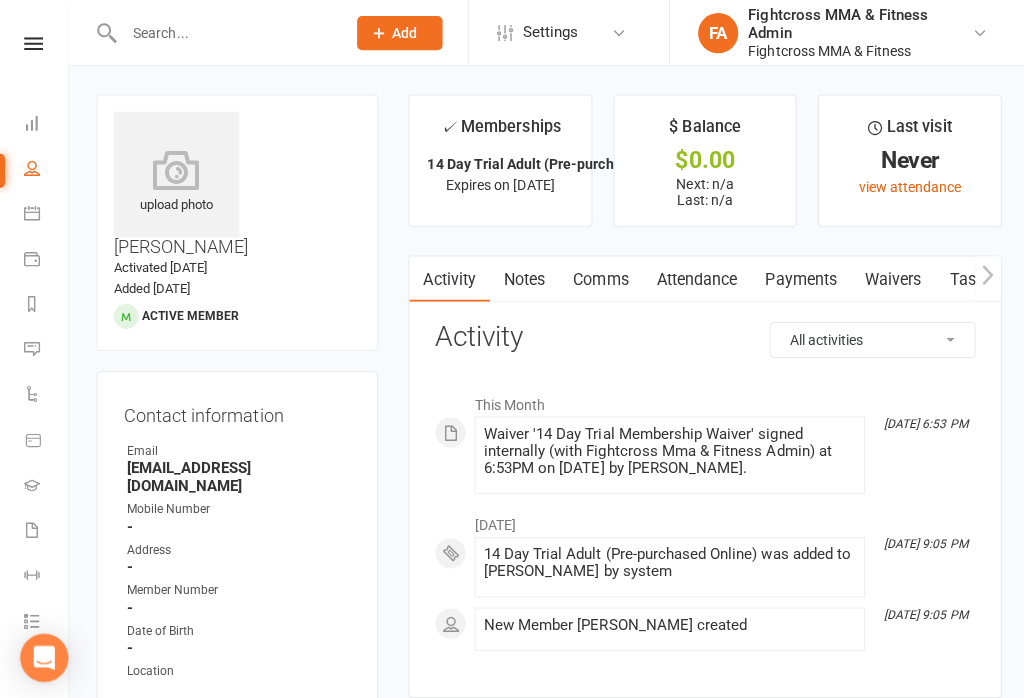 click at bounding box center [175, 169] 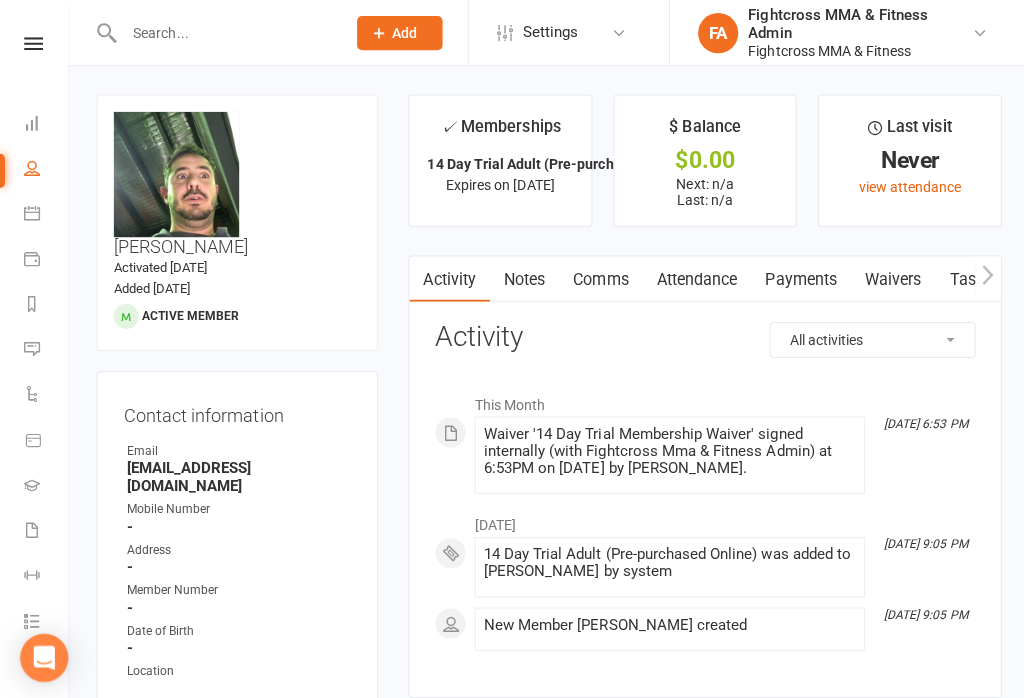 click at bounding box center [33, 43] 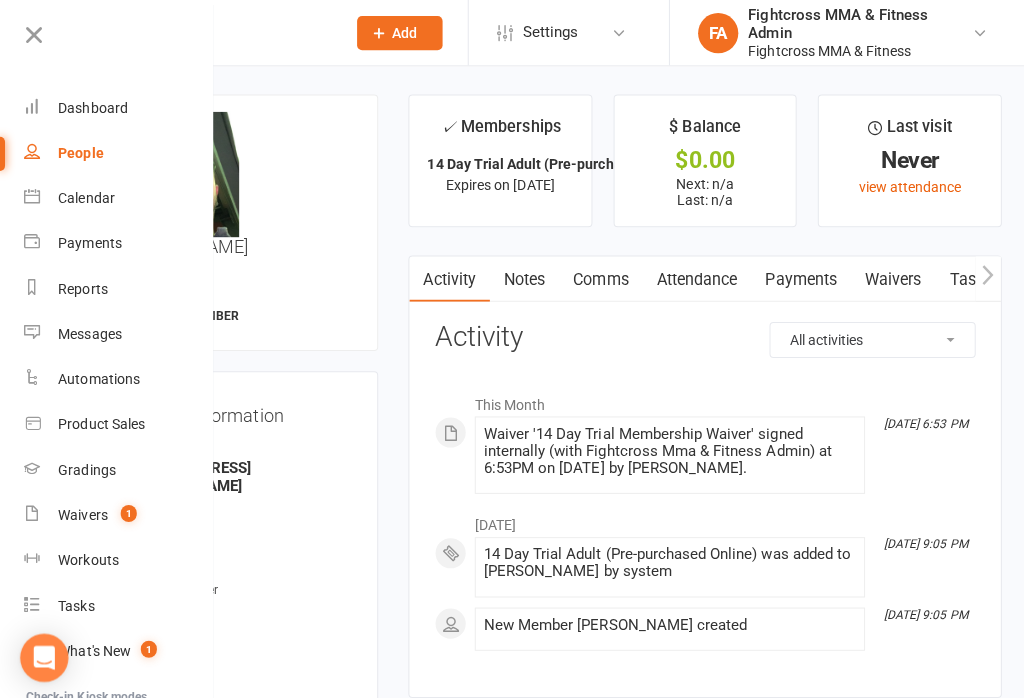 click on "Dashboard" at bounding box center [118, 107] 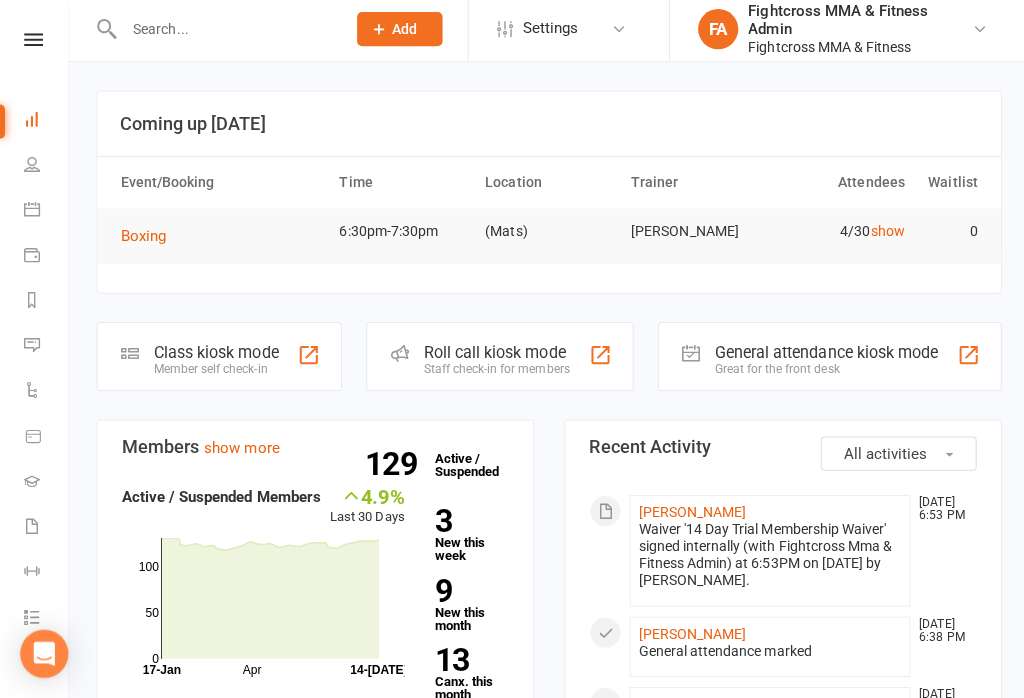 click on "General attendance kiosk mode Great for the front desk" 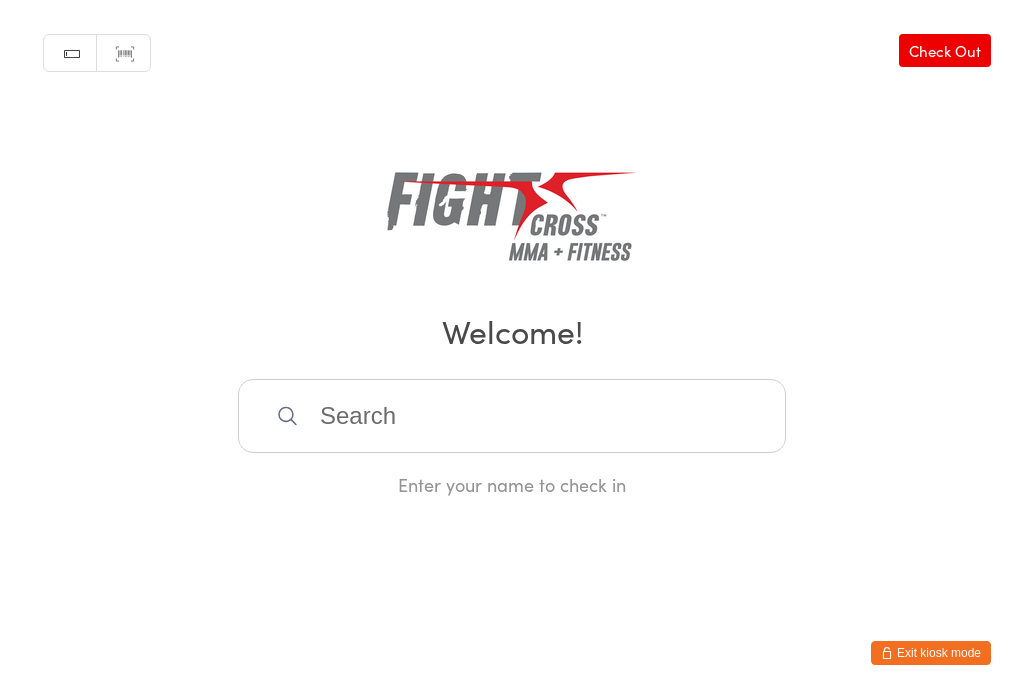 scroll, scrollTop: 0, scrollLeft: 0, axis: both 